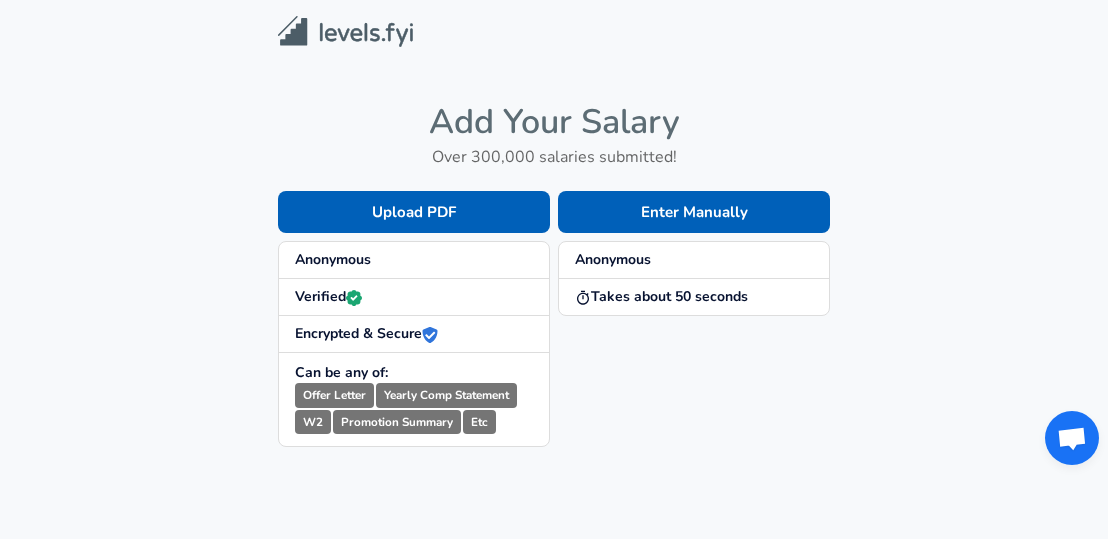 scroll, scrollTop: 0, scrollLeft: 0, axis: both 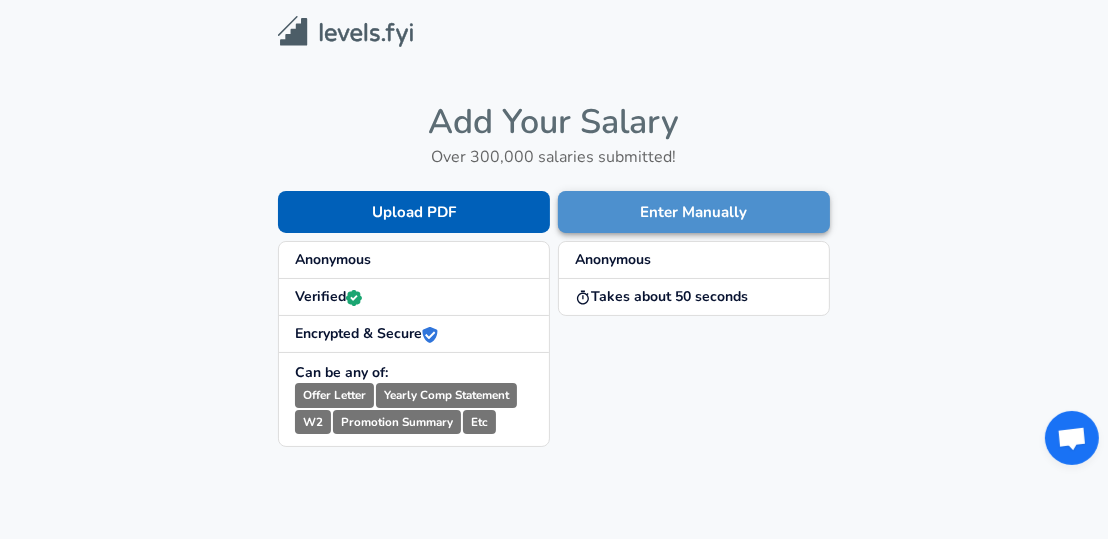click on "Enter Manually" at bounding box center (694, 212) 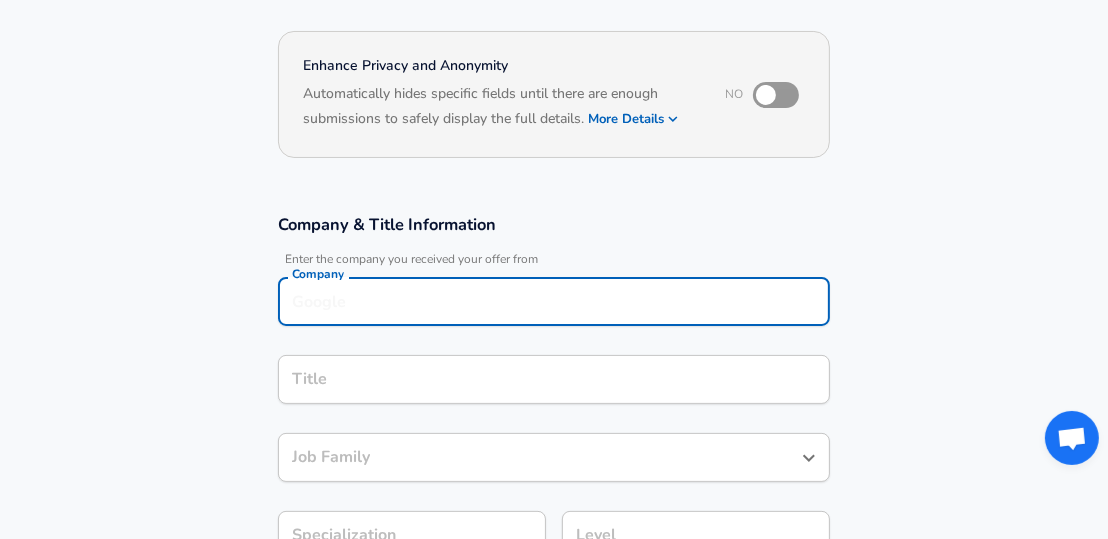 scroll, scrollTop: 185, scrollLeft: 0, axis: vertical 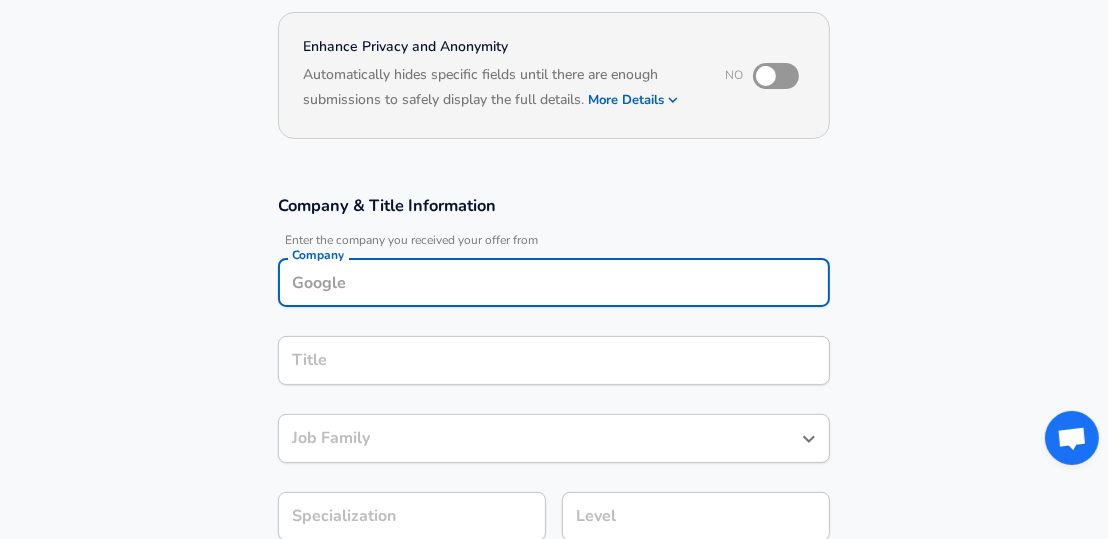 click on "Company" at bounding box center (554, 282) 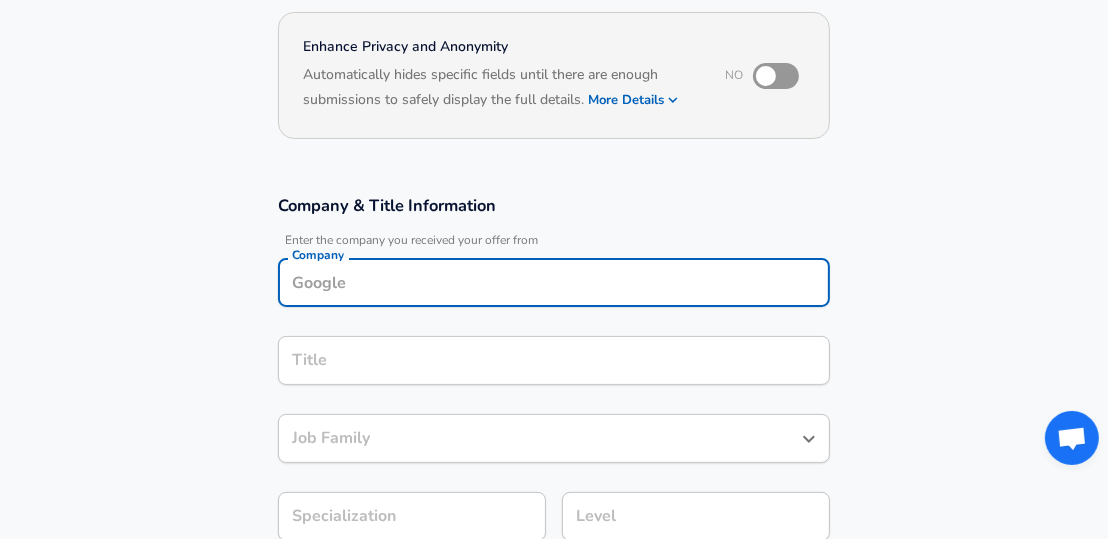 click on "Company" at bounding box center (554, 282) 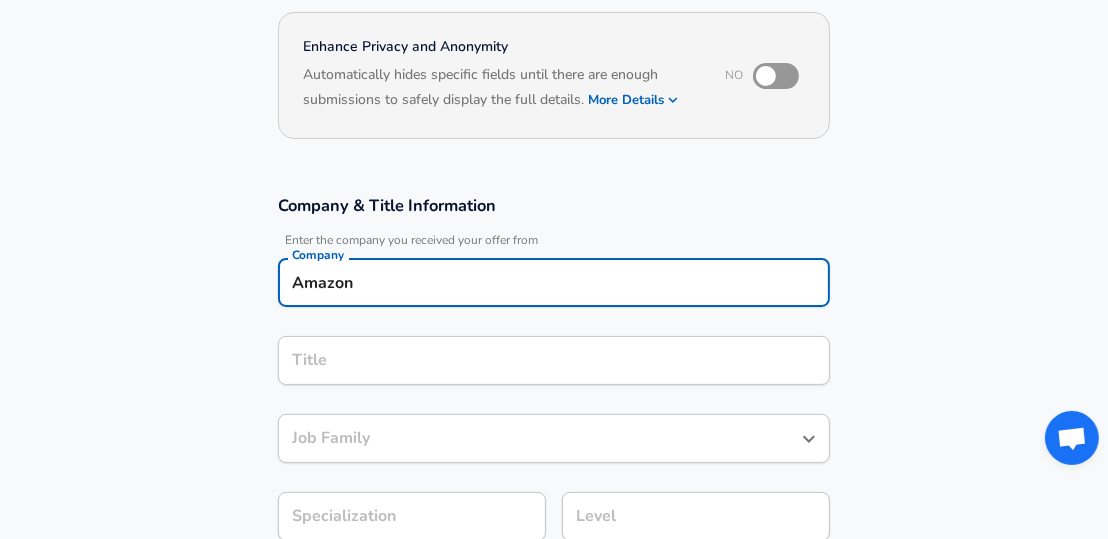 type on "Amazon" 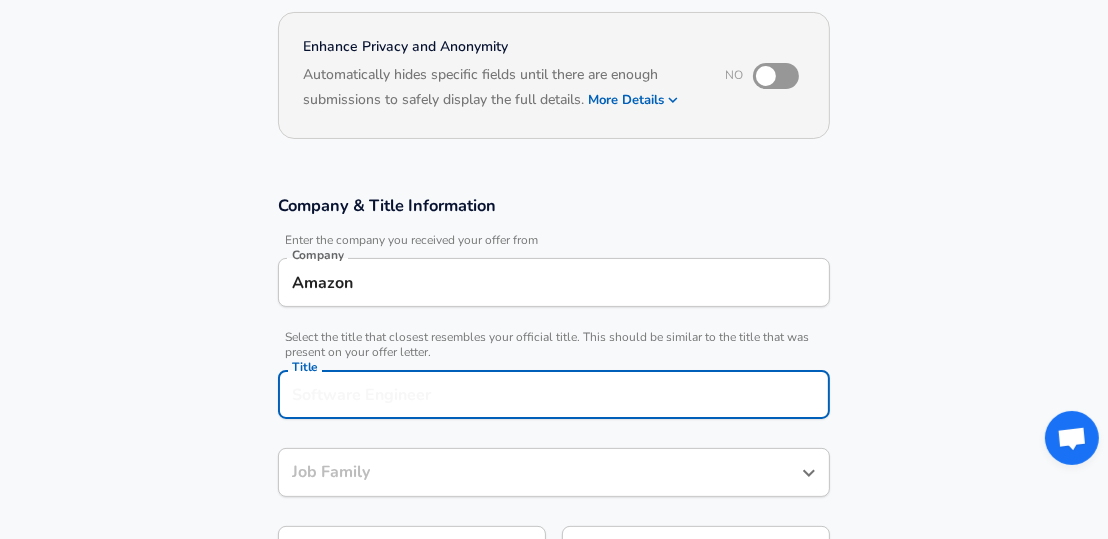 scroll, scrollTop: 225, scrollLeft: 0, axis: vertical 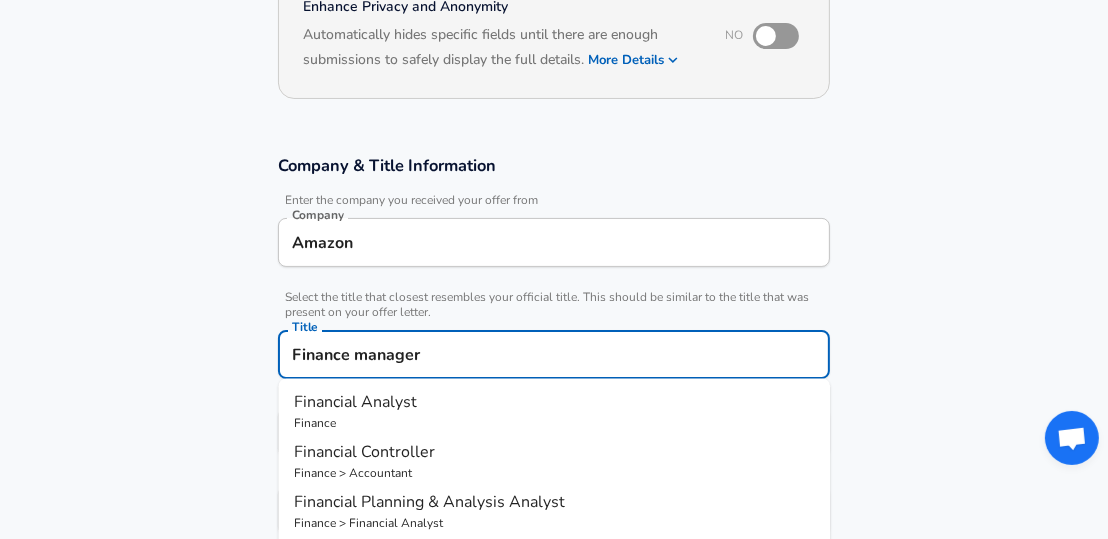 type on "Finance manager" 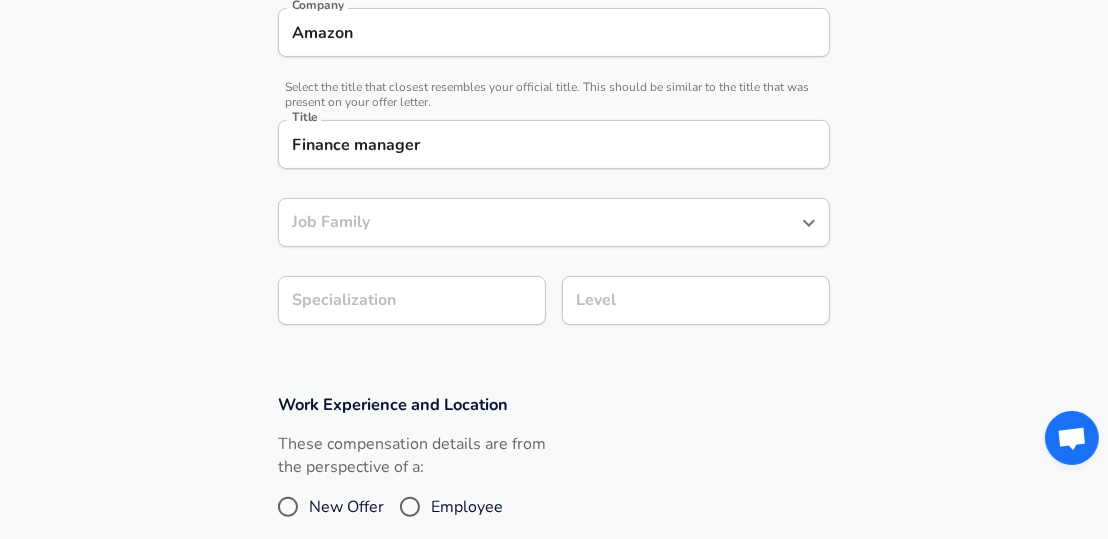 click on "Job Family" at bounding box center (554, 222) 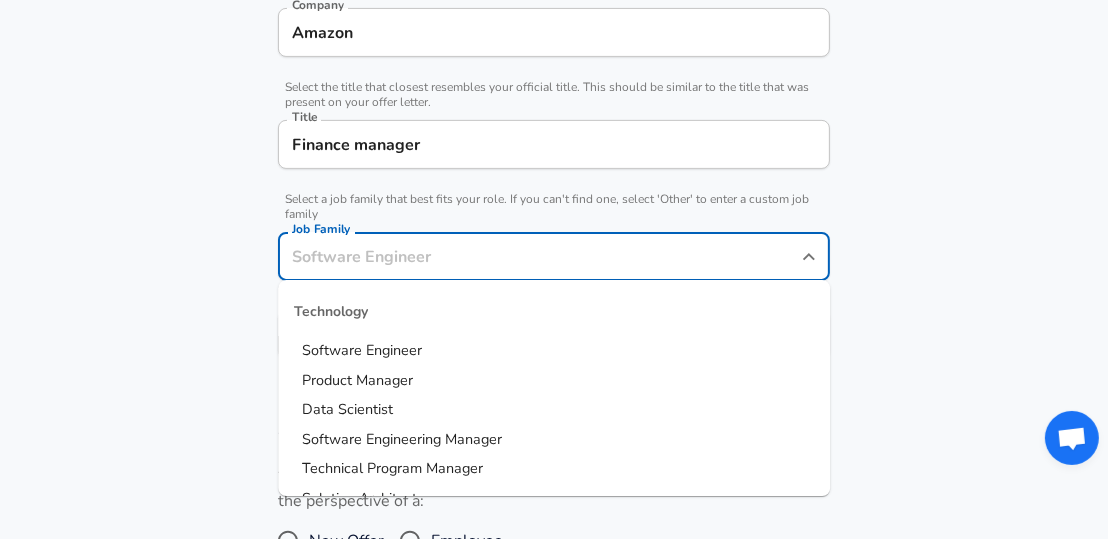 scroll, scrollTop: 474, scrollLeft: 0, axis: vertical 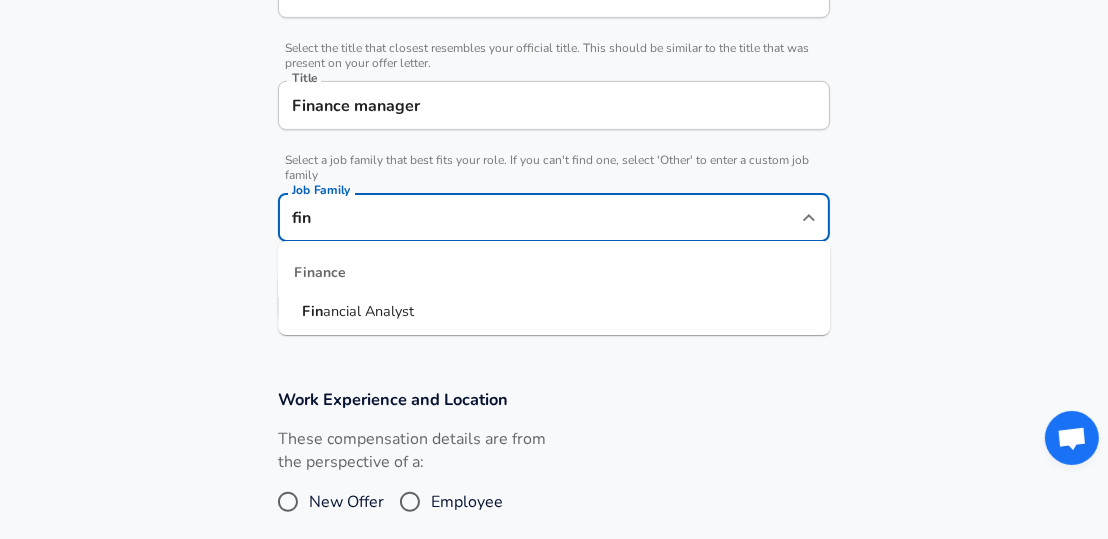 click on "Fin ancial Analyst" at bounding box center [554, 312] 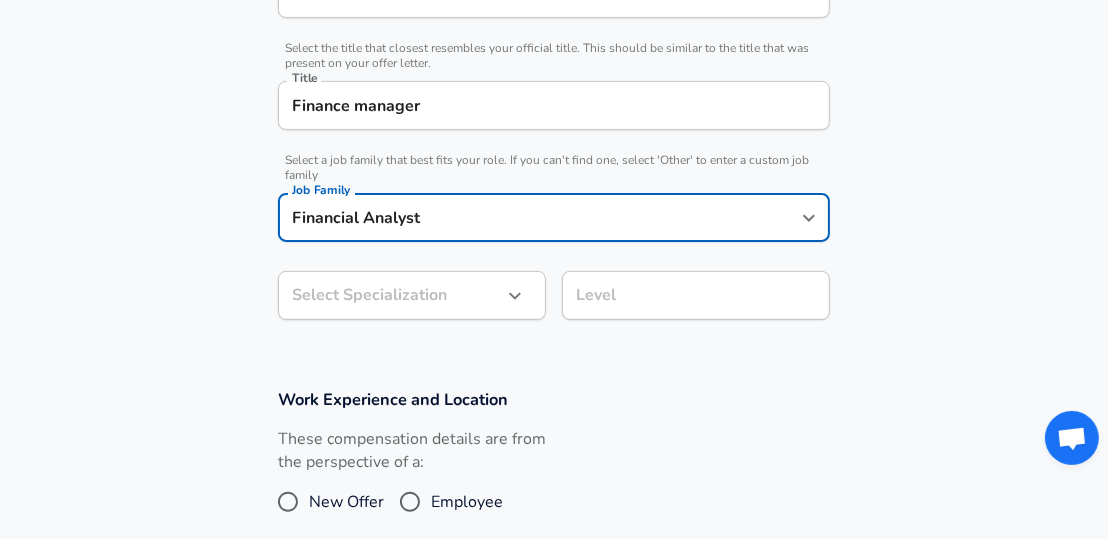 type on "Financial Analyst" 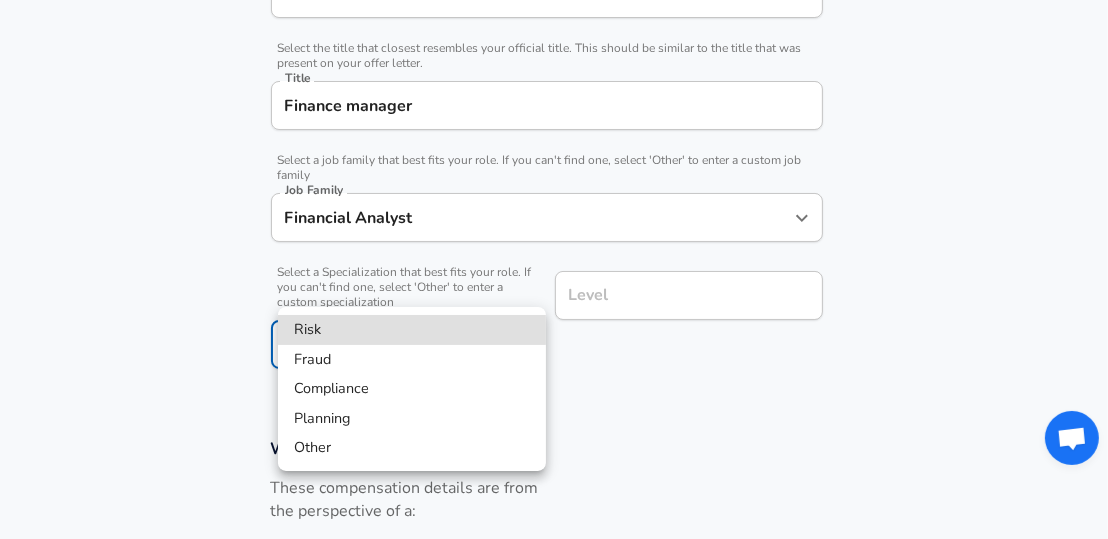 scroll, scrollTop: 535, scrollLeft: 0, axis: vertical 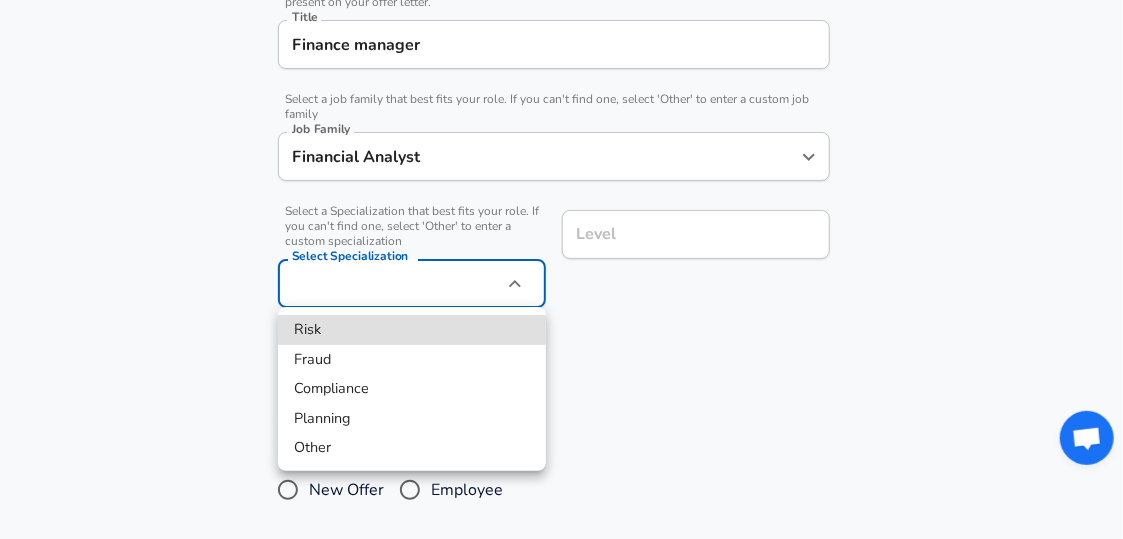 click on "Restart Add Your Salary Upload your offer letter   to verify your submission Enhance Privacy and Anonymity No Automatically hides specific fields until there are enough submissions to safely display the full details.   More Details Based on your submission and the data points that we have already collected, we will automatically hide and anonymize specific fields if there aren't enough data points to remain sufficiently anonymous. Company & Title Information   Enter the company you received your offer from Company Amazon Company   Select the title that closest resembles your official title. This should be similar to the title that was present on your offer letter. Title Finance manager Title   Select a job family that best fits your role. If you can't find one, select 'Other' to enter a custom job family Job Family Financial Analyst Job Family   Select a Specialization that best fits your role. If you can't find one, select 'Other' to enter a custom specialization Select Specialization ​ Level Level     and" at bounding box center (561, -266) 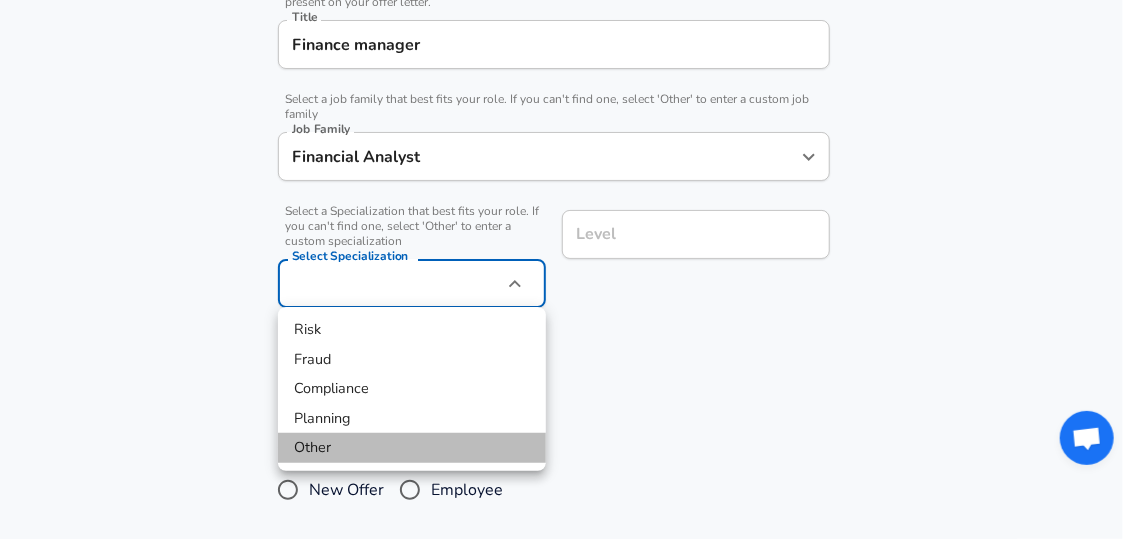click on "Other" at bounding box center [412, 448] 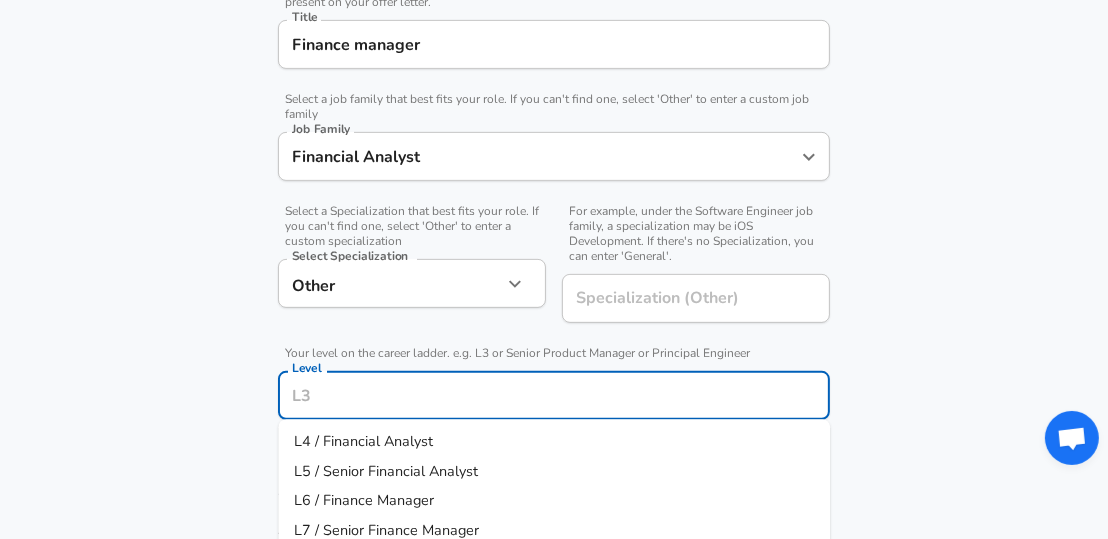scroll, scrollTop: 574, scrollLeft: 0, axis: vertical 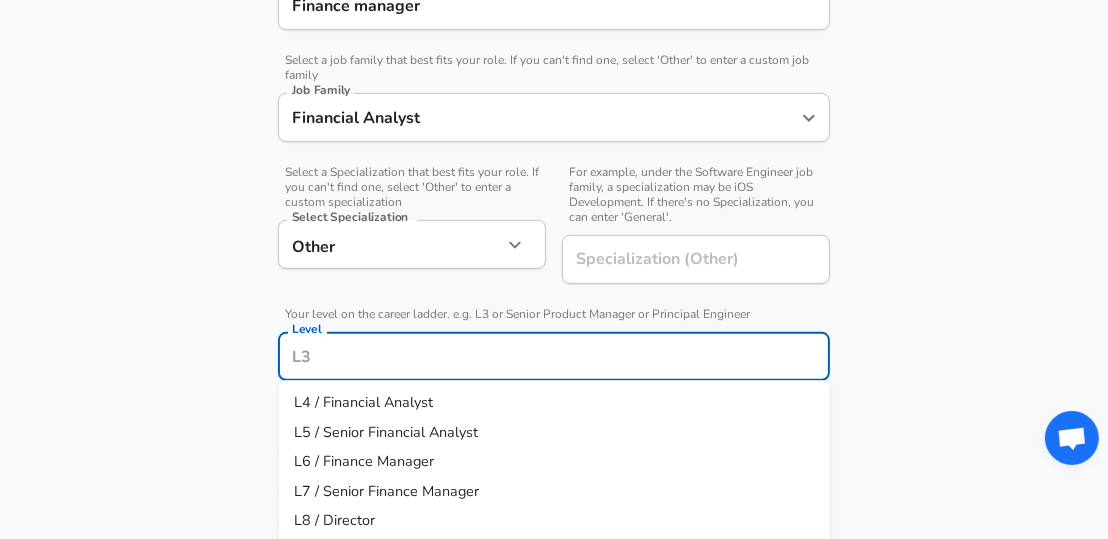 click on "Level" at bounding box center (554, 356) 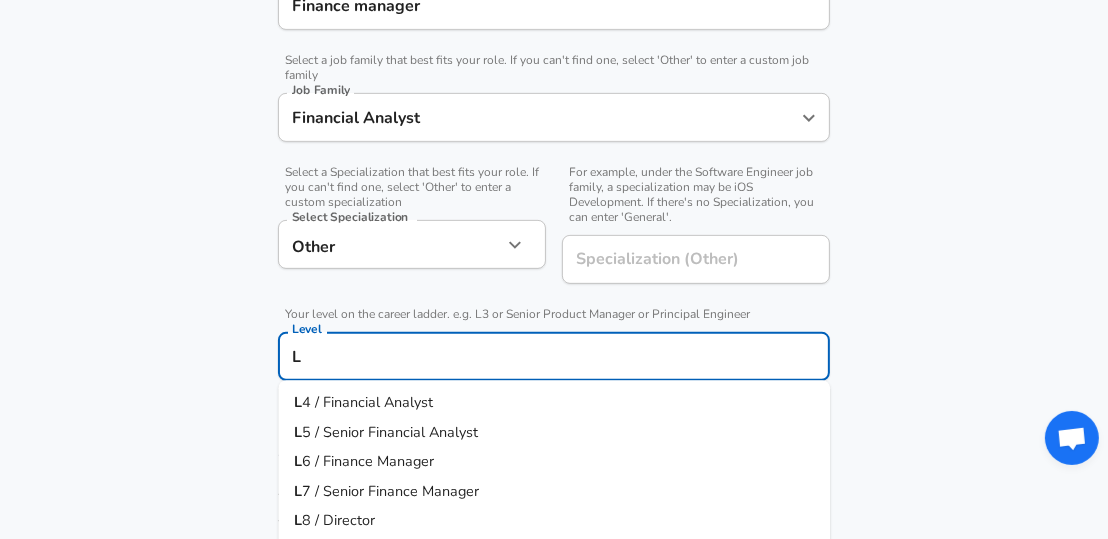 click on "L 6 / Finance Manager" at bounding box center [554, 463] 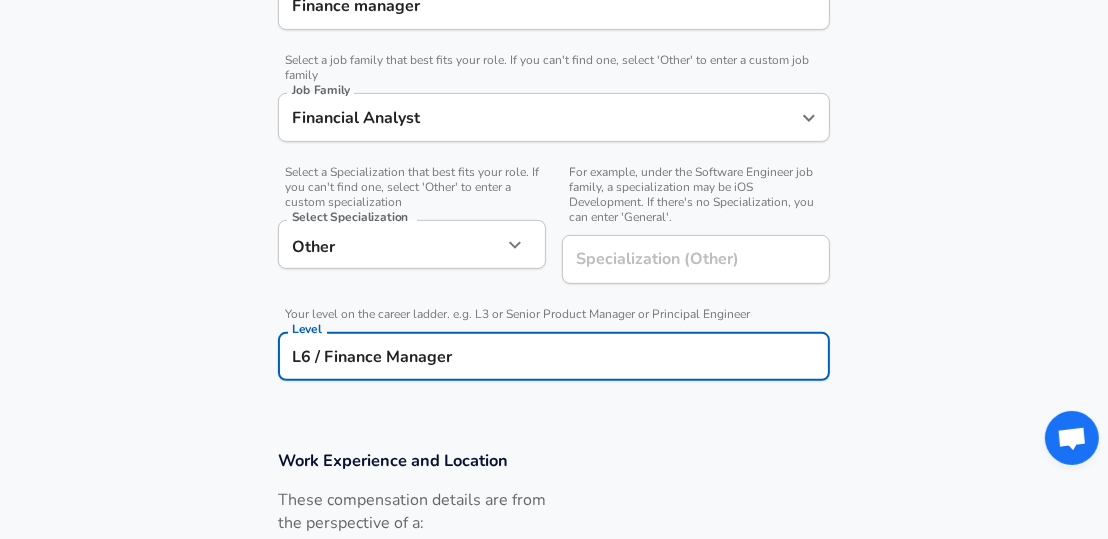 type on "L6 / Finance Manager" 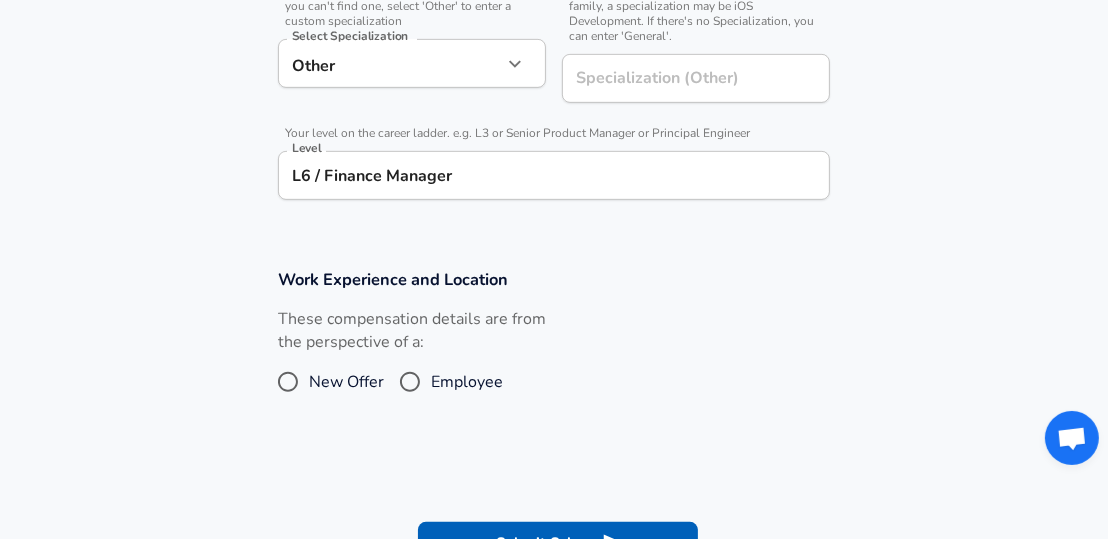 scroll, scrollTop: 792, scrollLeft: 0, axis: vertical 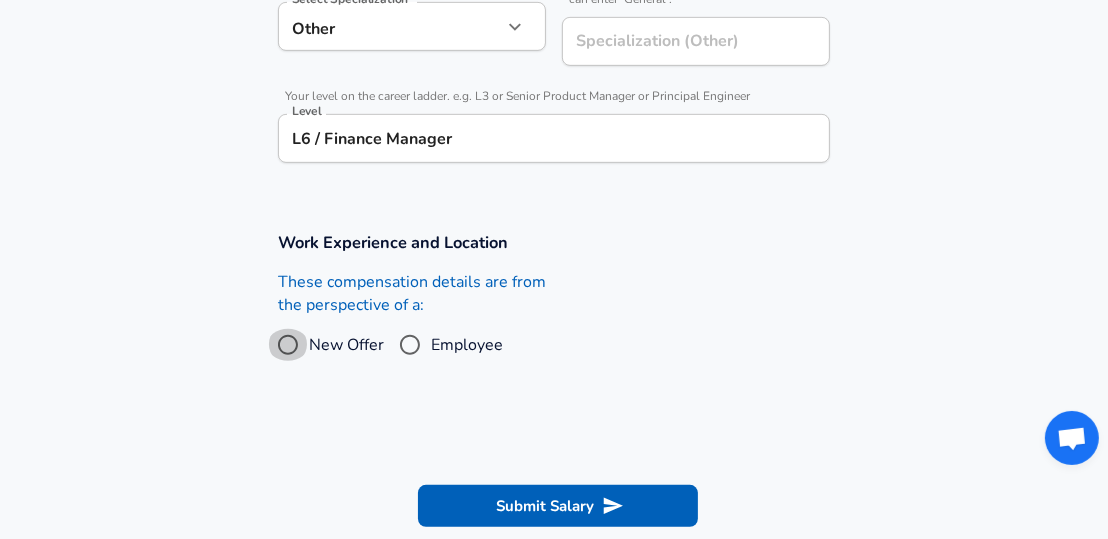 click on "New Offer" at bounding box center [288, 345] 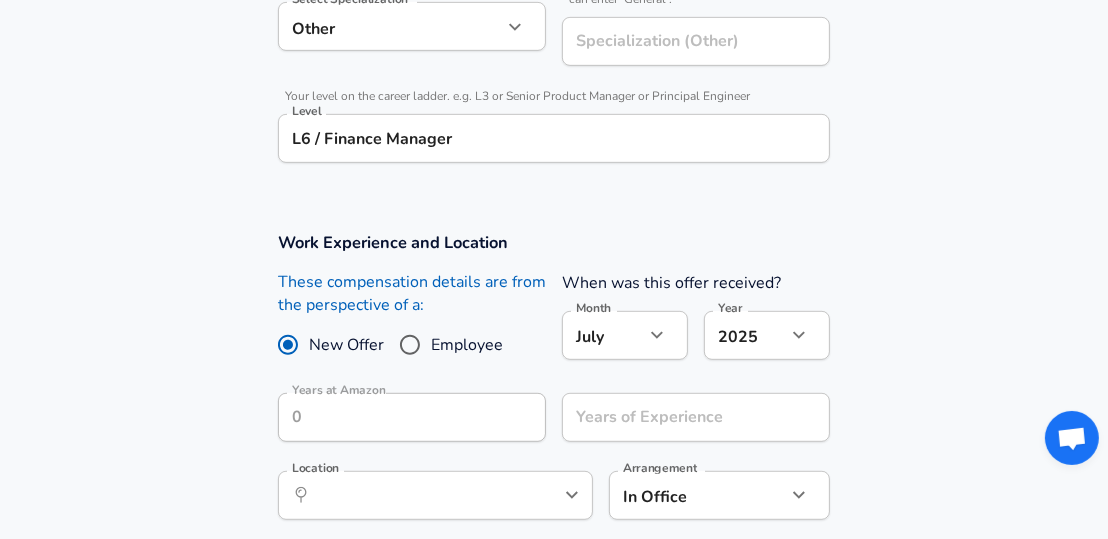 scroll, scrollTop: 945, scrollLeft: 0, axis: vertical 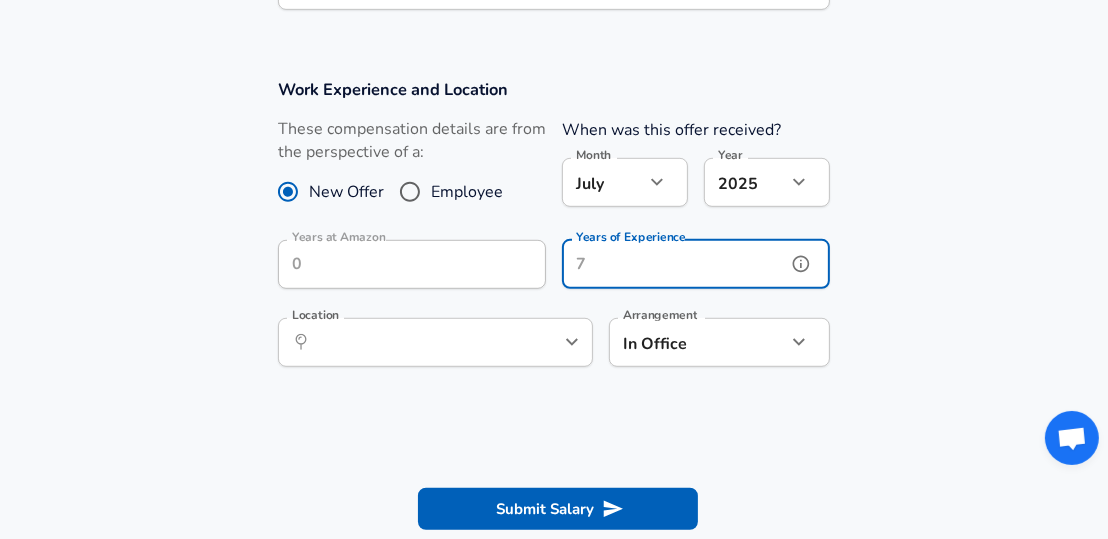 click on "Years of Experience" at bounding box center [674, 264] 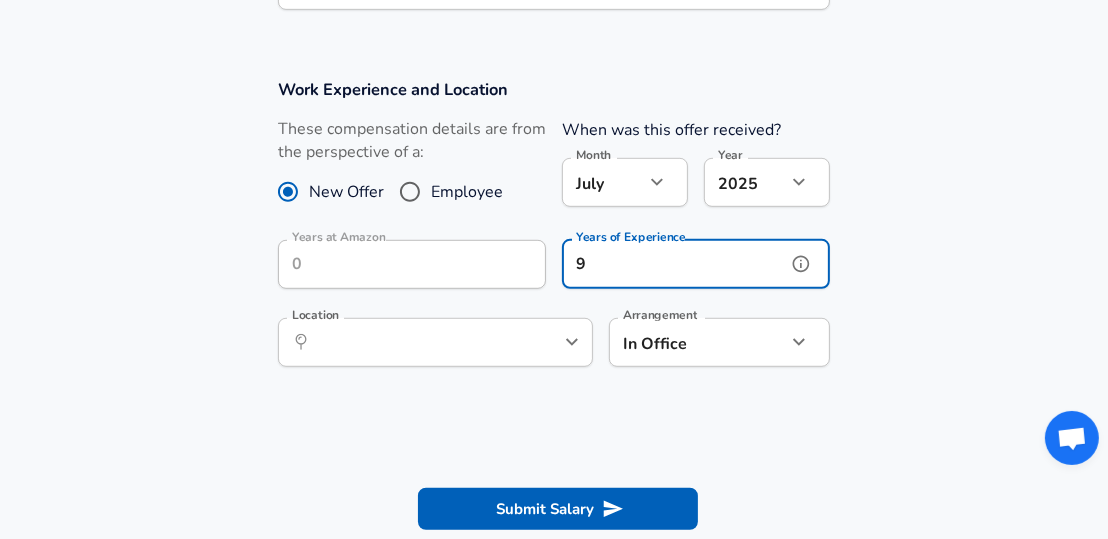 click at bounding box center [539, 342] 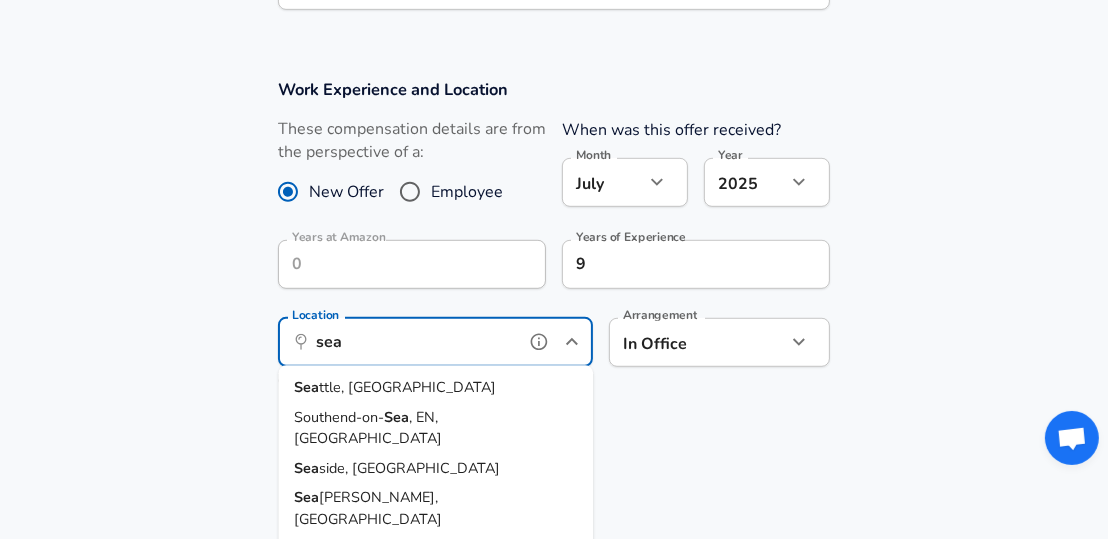 click on "Sea ttle, [GEOGRAPHIC_DATA]" at bounding box center (435, 389) 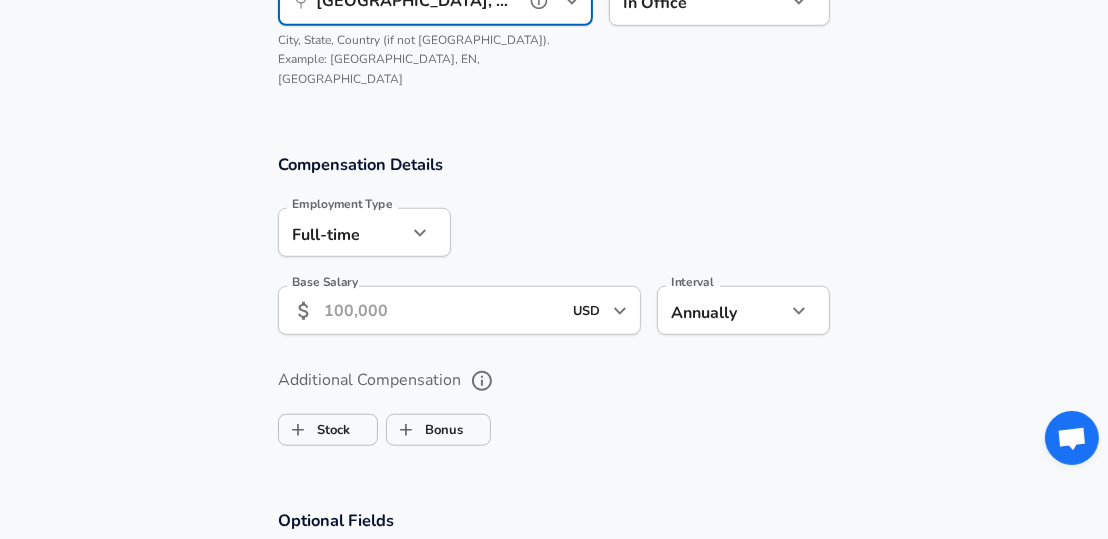 scroll, scrollTop: 1300, scrollLeft: 0, axis: vertical 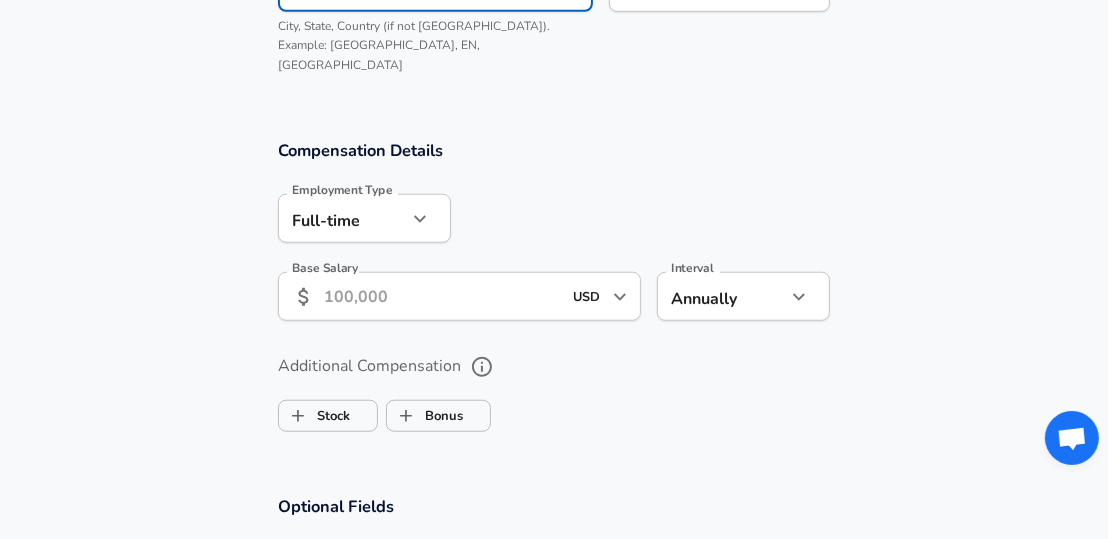type on "[GEOGRAPHIC_DATA], [GEOGRAPHIC_DATA]" 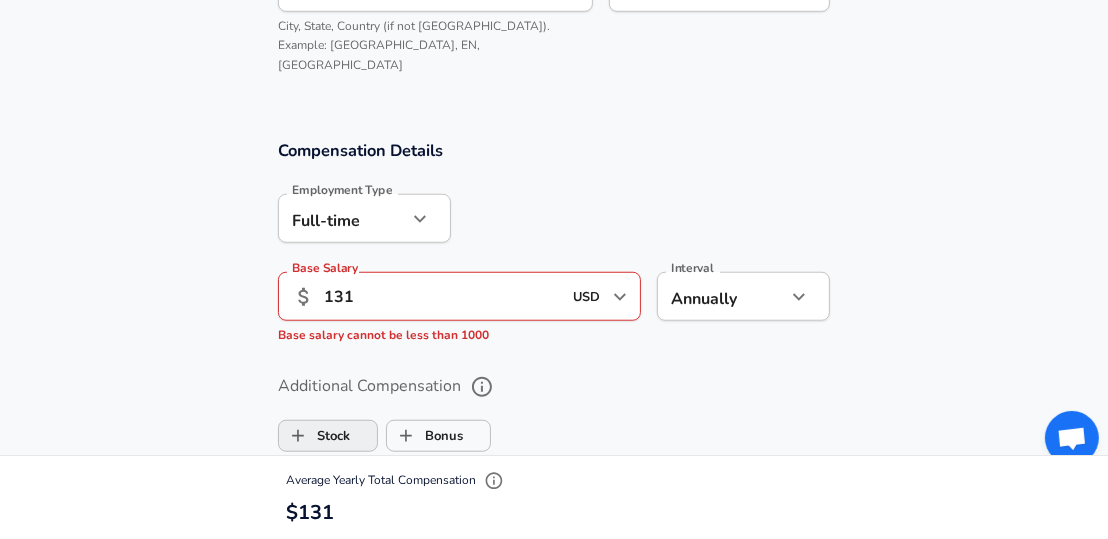 click on "Additional Compensation   Stock Bonus" at bounding box center [554, 415] 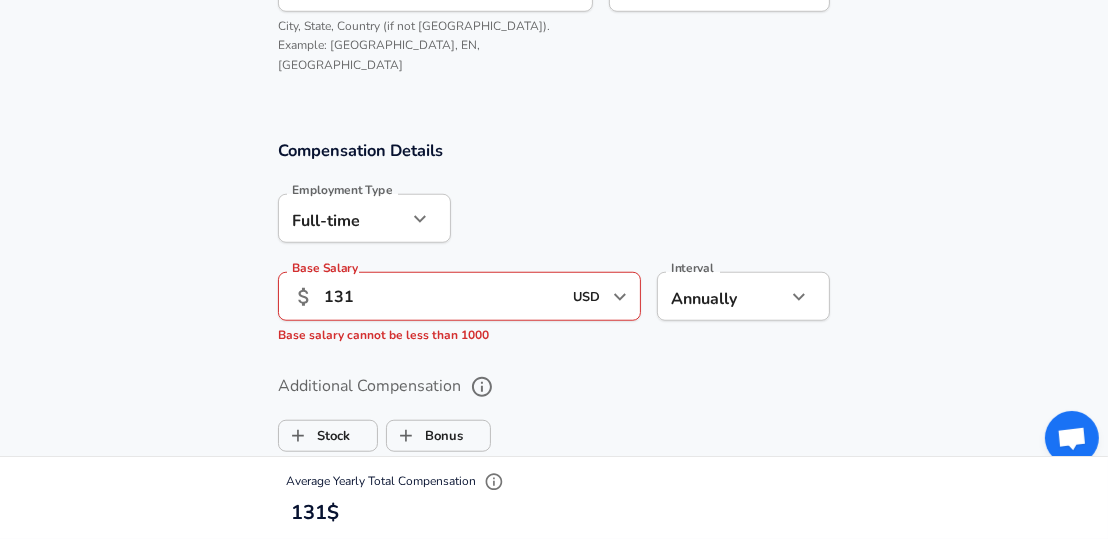 click on "131" at bounding box center [442, 296] 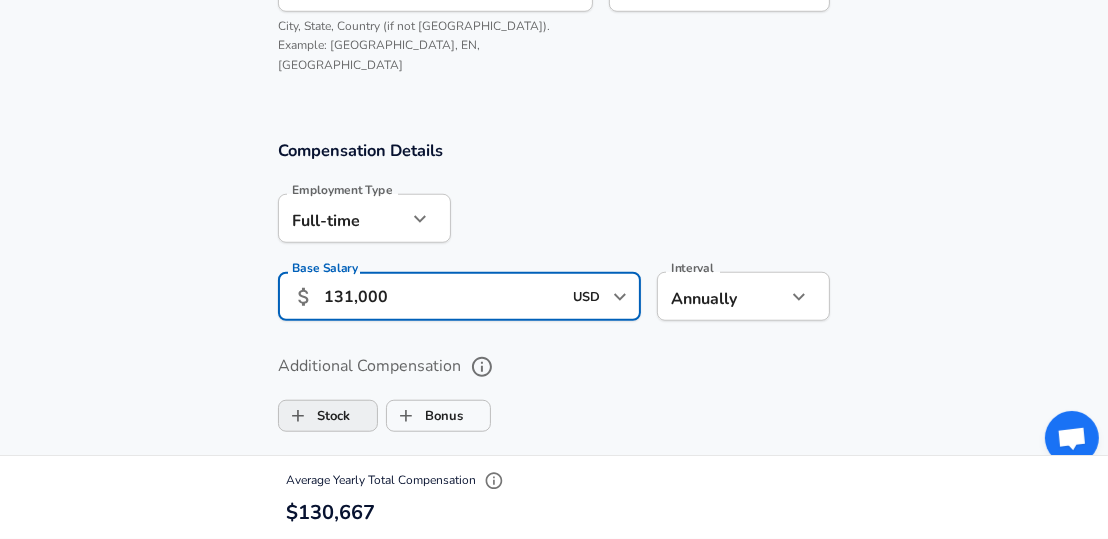 type on "131,000" 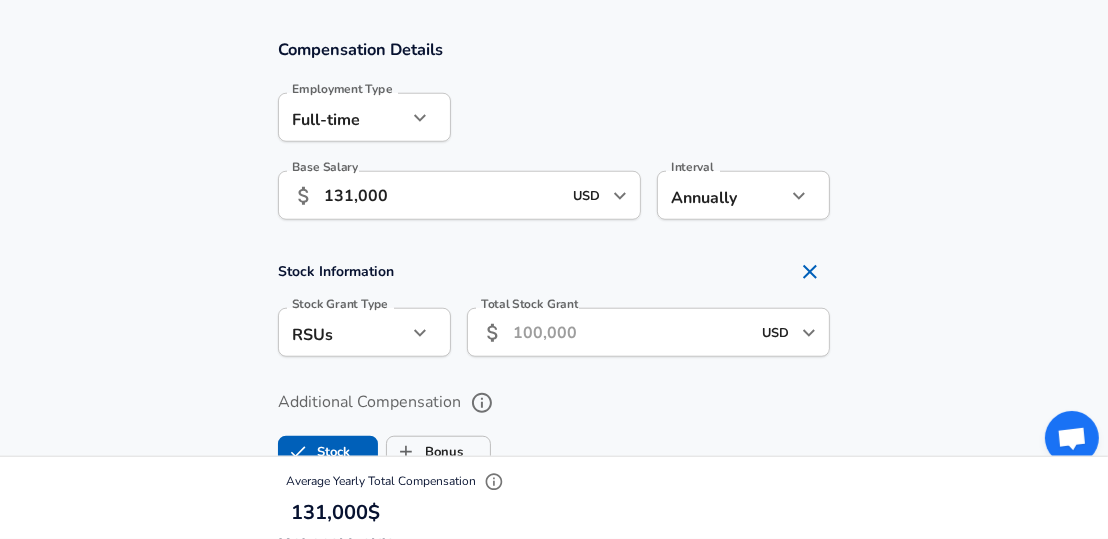 scroll, scrollTop: 1402, scrollLeft: 0, axis: vertical 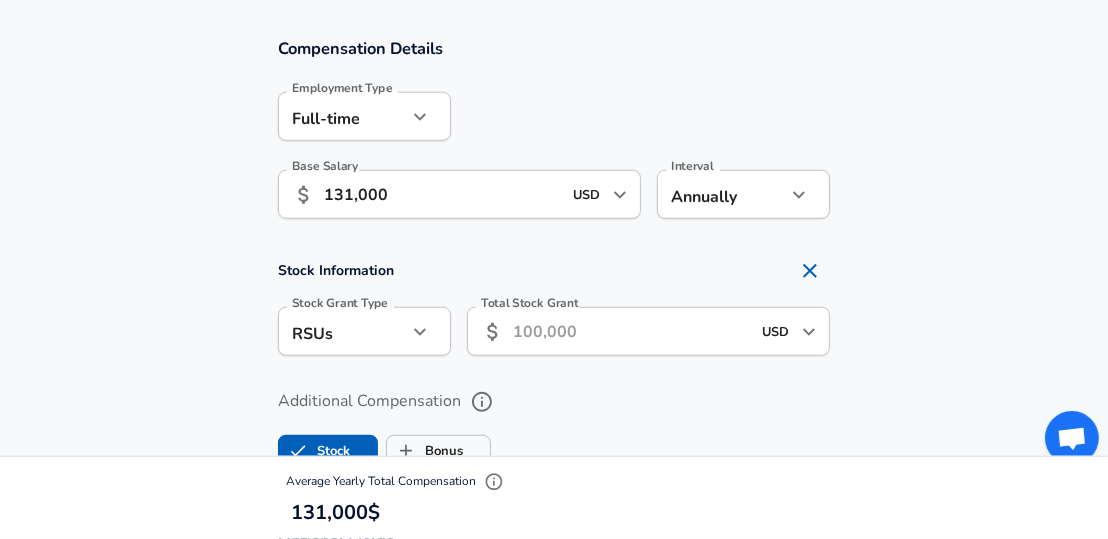 click on "Total Stock Grant" at bounding box center [631, 331] 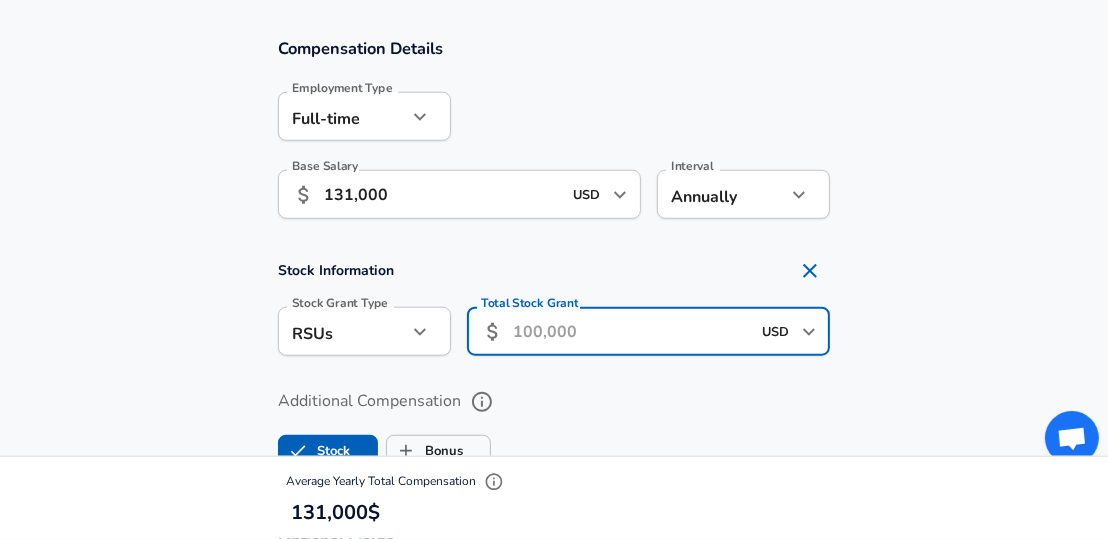 click on "Total Stock Grant" at bounding box center (631, 331) 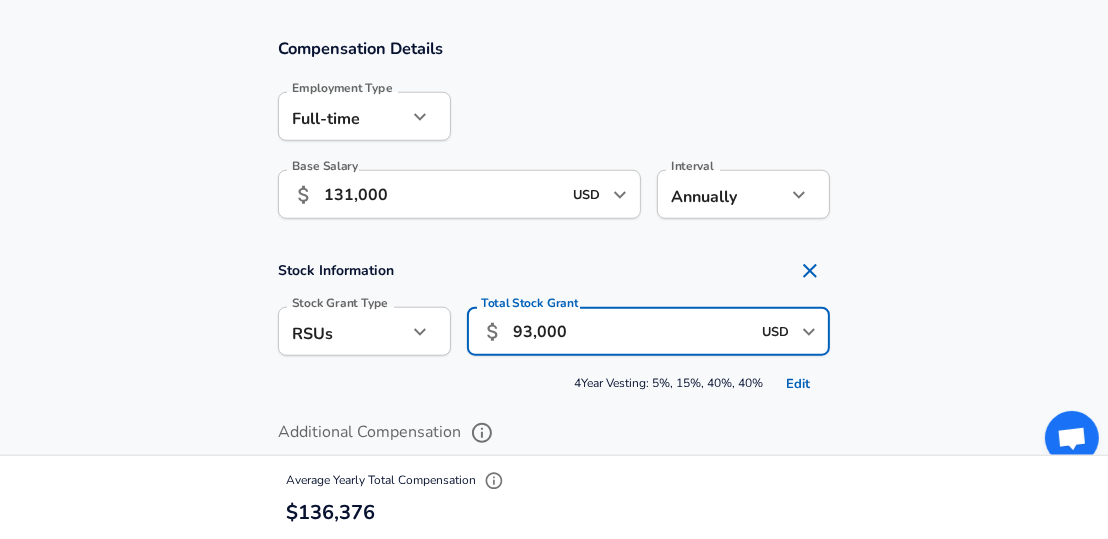 scroll, scrollTop: 1, scrollLeft: 0, axis: vertical 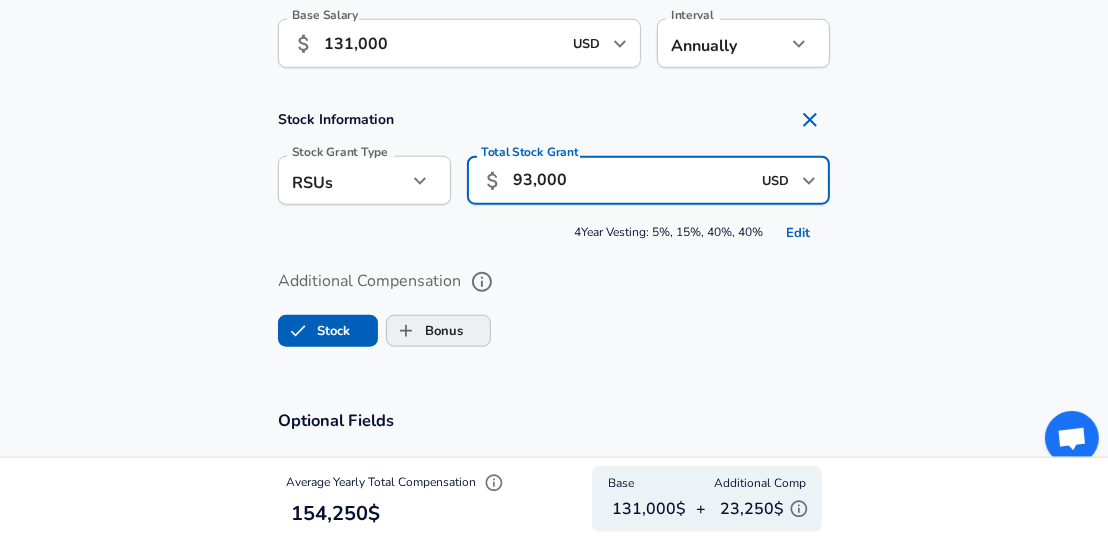 type on "93,000" 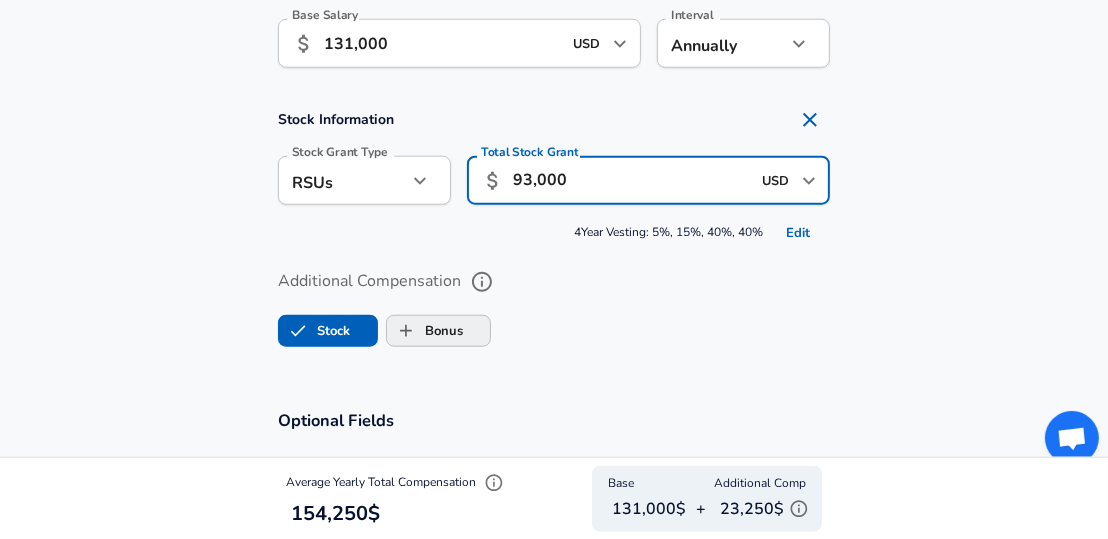 click on "Bonus" at bounding box center (438, 331) 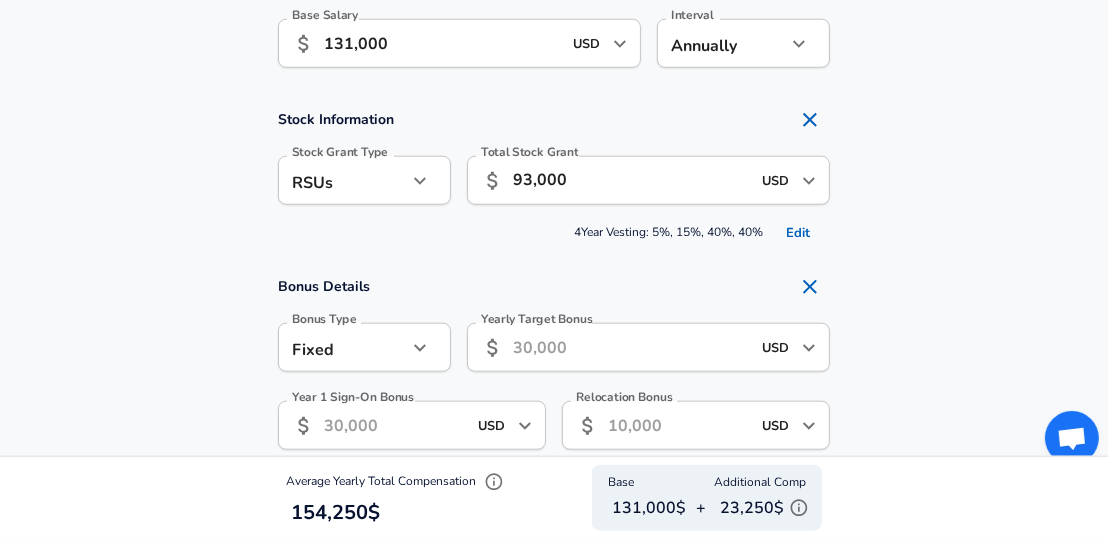 scroll, scrollTop: 0, scrollLeft: 0, axis: both 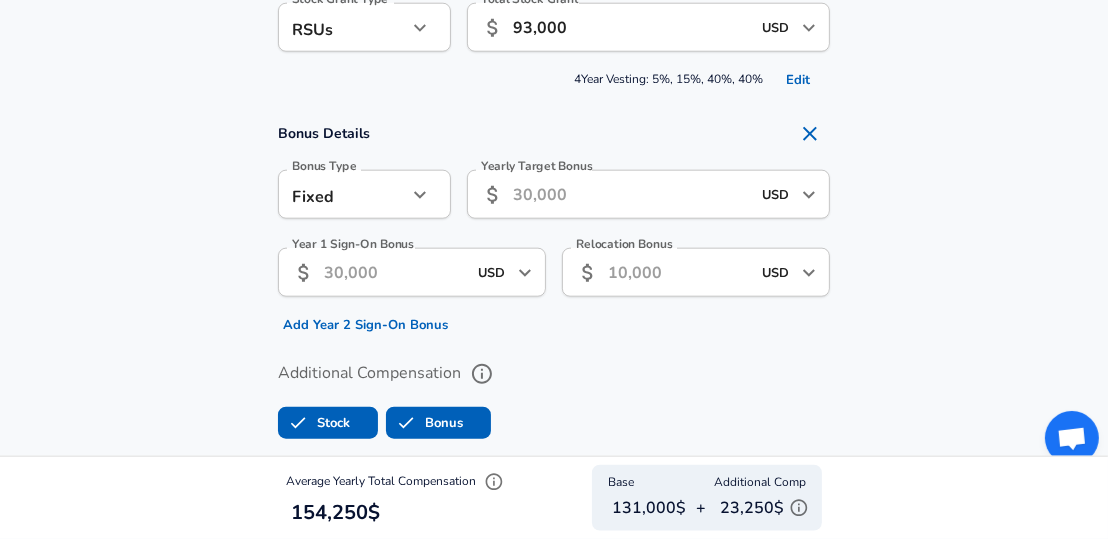 click on "Year 1 Sign-On Bonus" at bounding box center (395, 272) 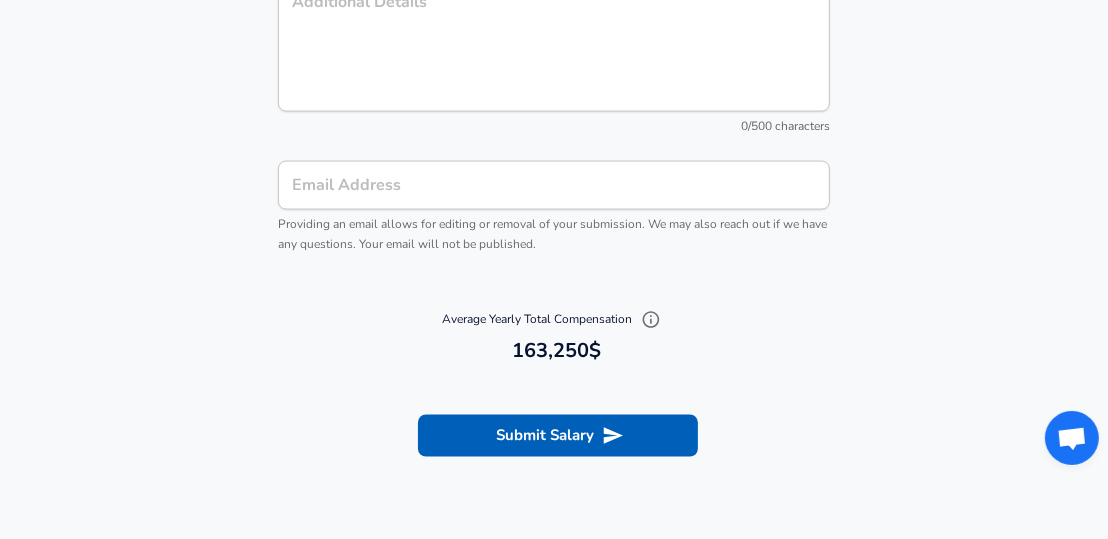 scroll, scrollTop: 2591, scrollLeft: 0, axis: vertical 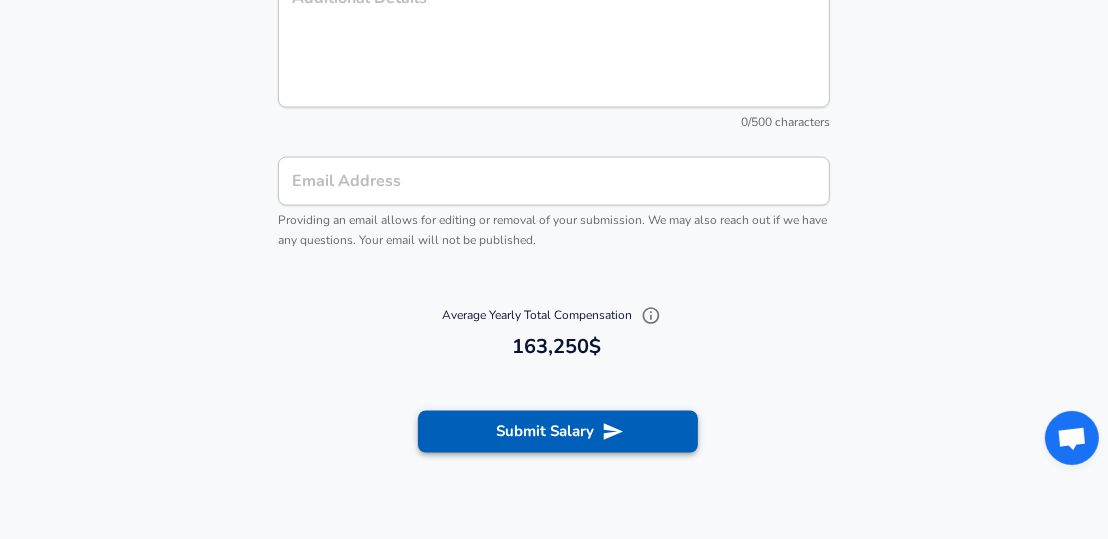 type on "36,000" 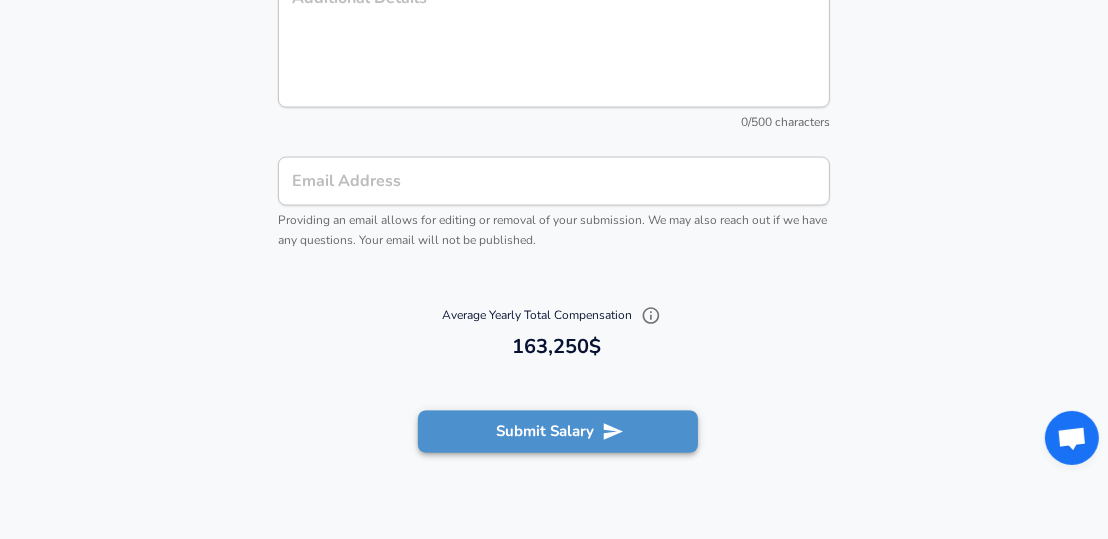click on "Submit Salary" at bounding box center [558, 432] 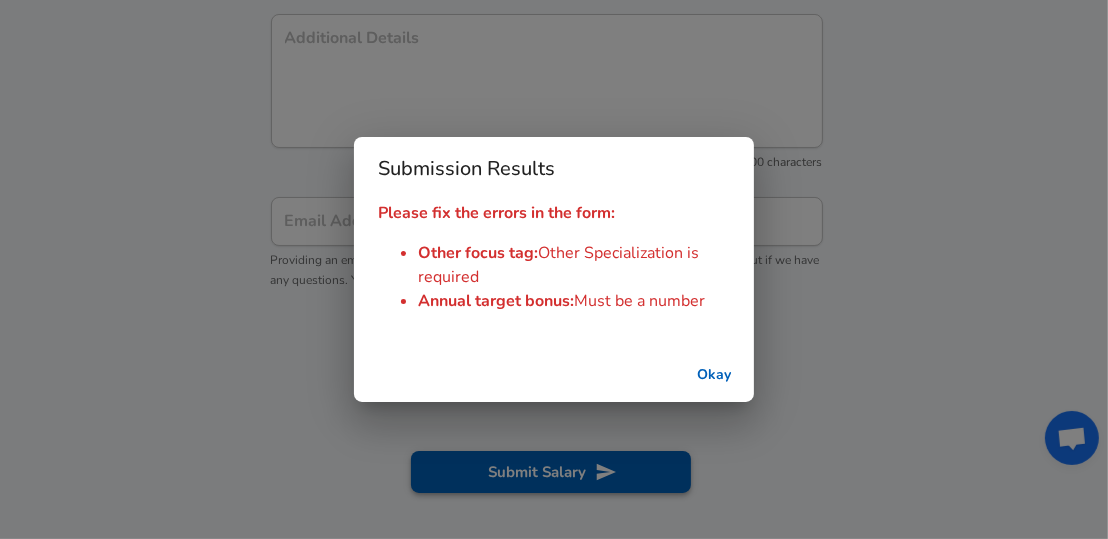 scroll, scrollTop: 2631, scrollLeft: 0, axis: vertical 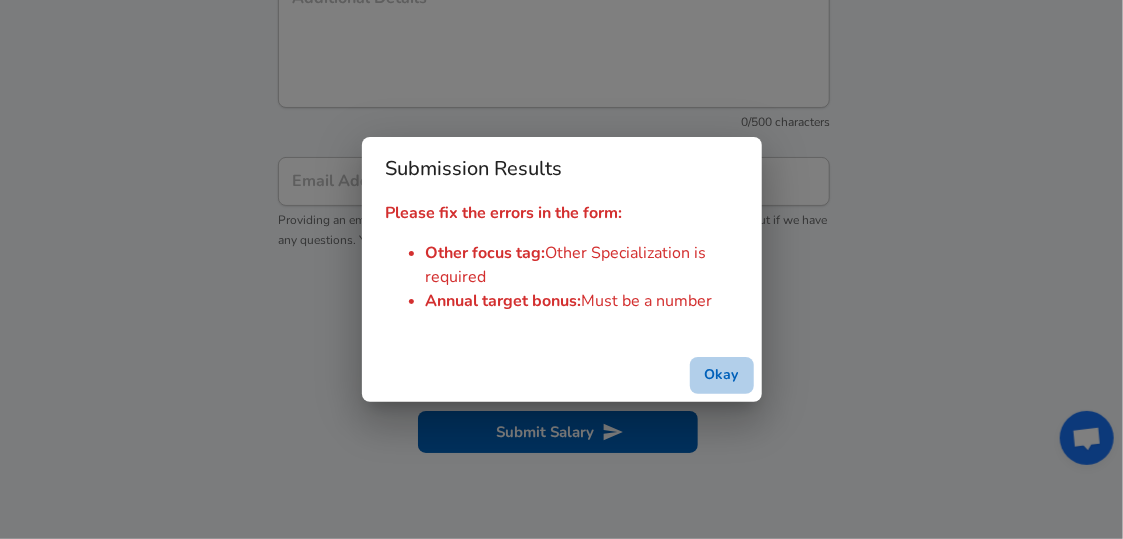 click on "Okay" at bounding box center (722, 375) 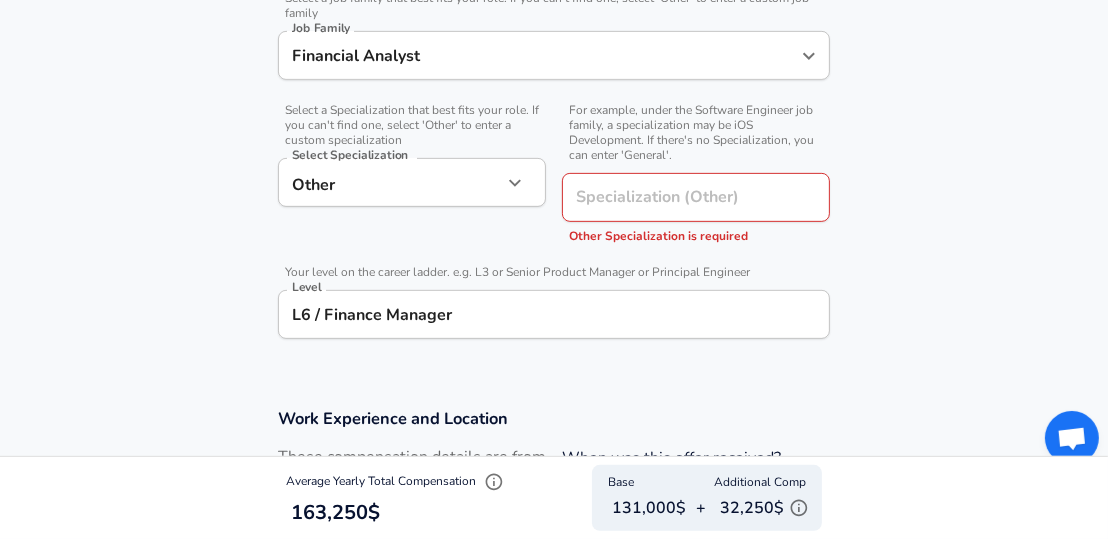 scroll, scrollTop: 468, scrollLeft: 0, axis: vertical 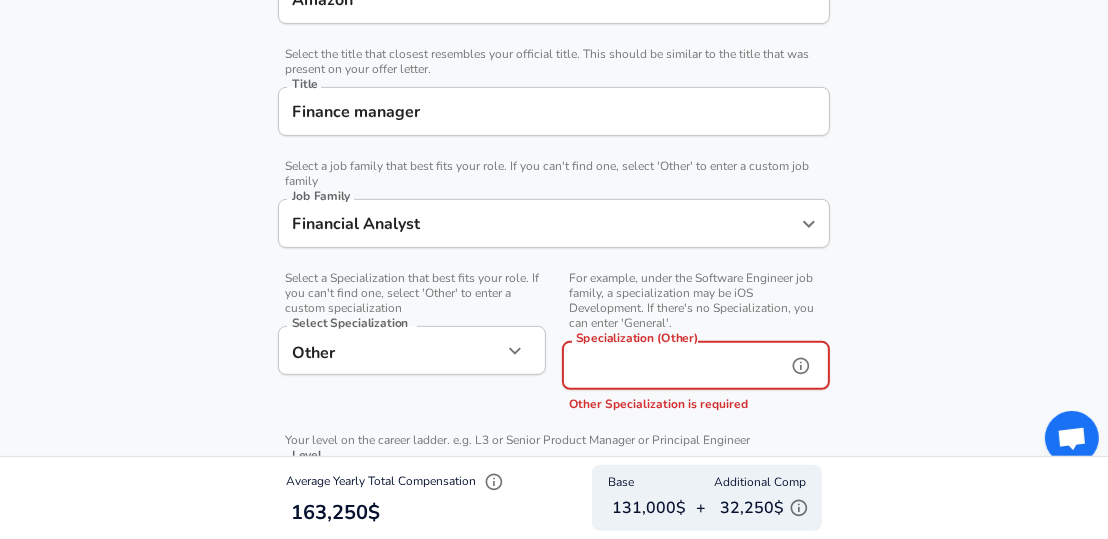 click on "Specialization (Other)" at bounding box center [670, 365] 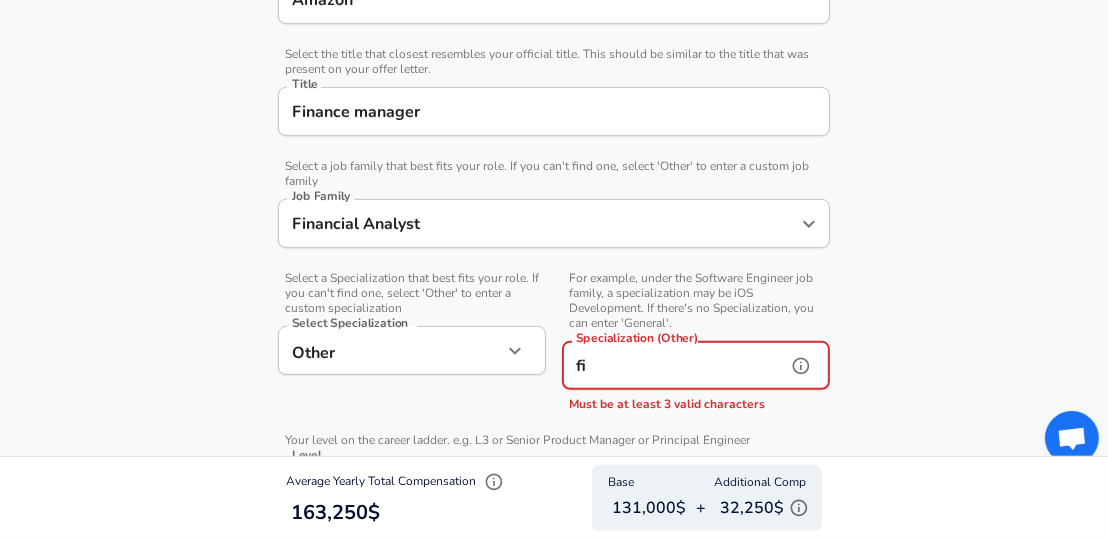 type on "f" 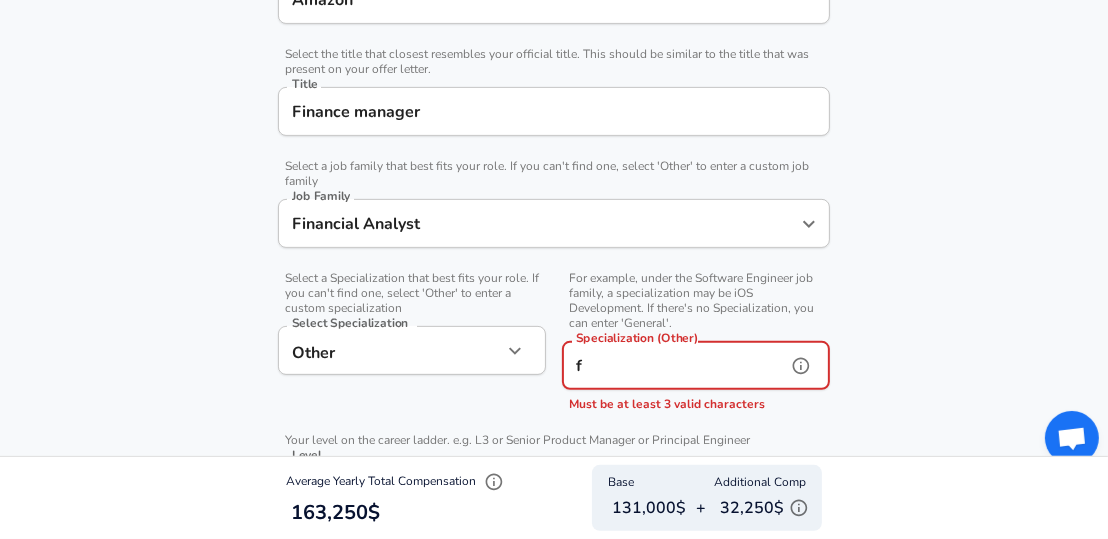 type 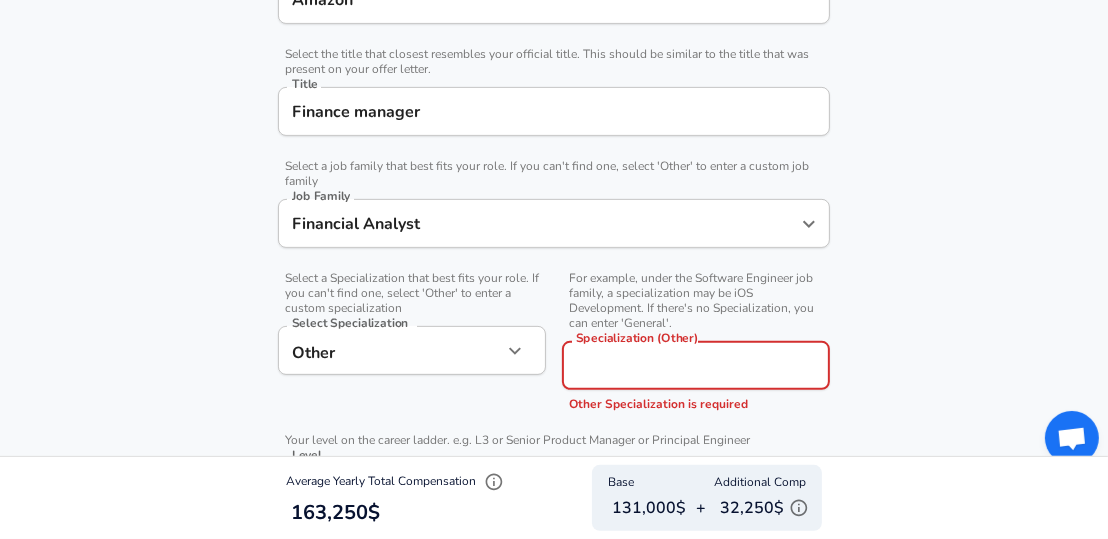 click at bounding box center [515, 351] 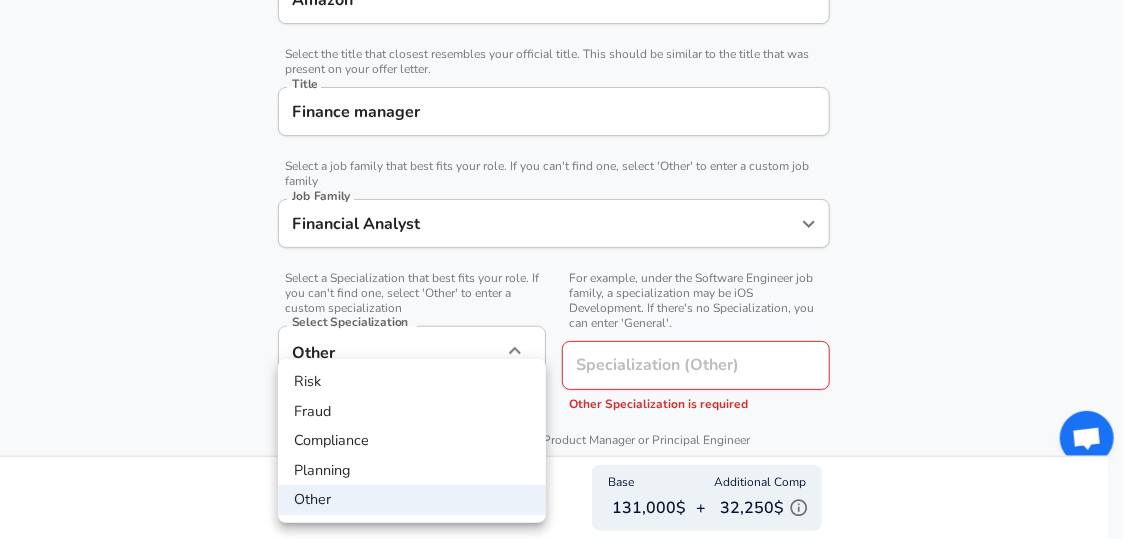 click on "Planning" at bounding box center (412, 471) 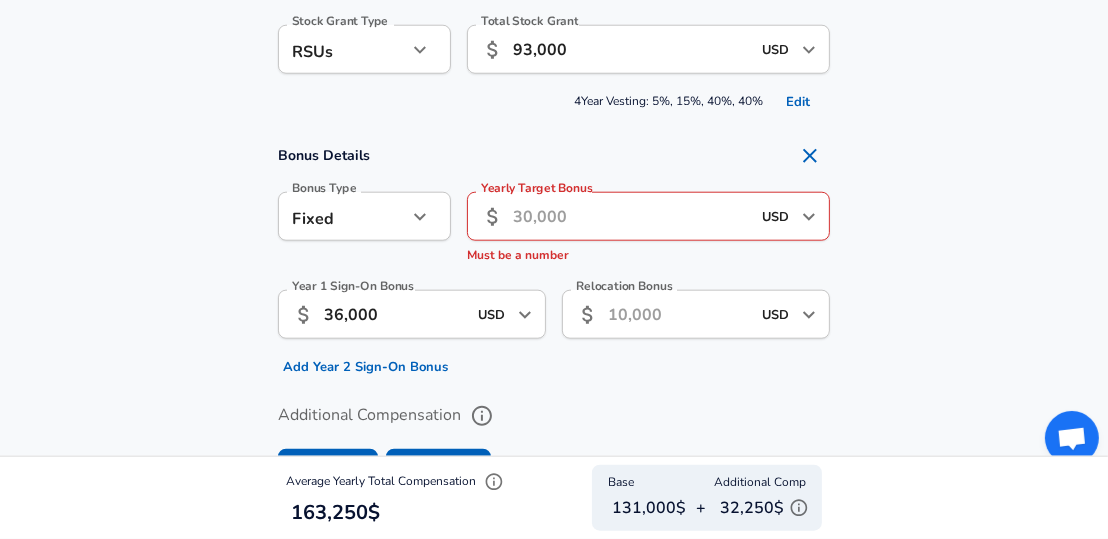 scroll, scrollTop: 1573, scrollLeft: 0, axis: vertical 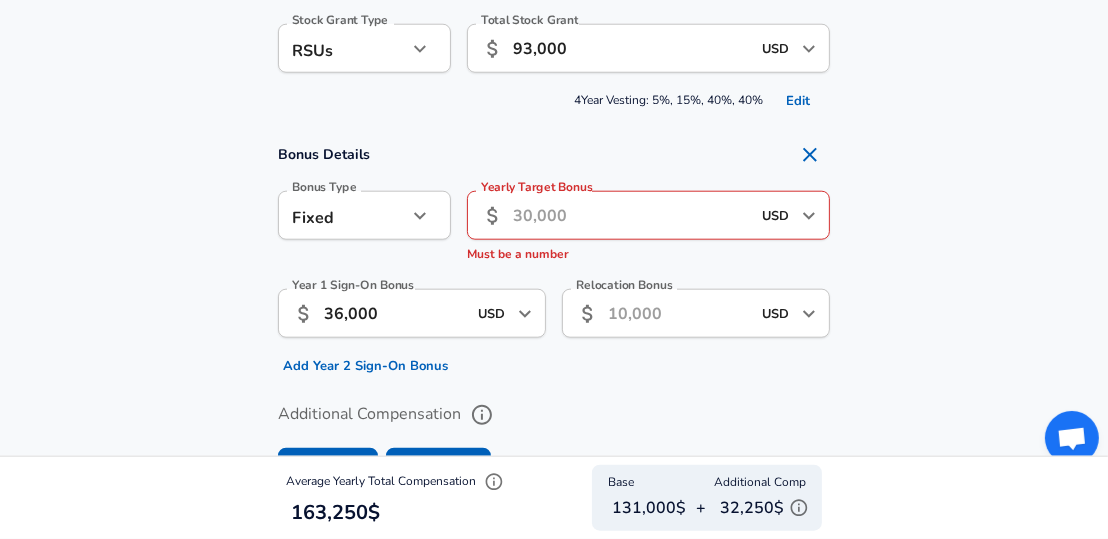 click on "Yearly Target Bonus" at bounding box center (631, 215) 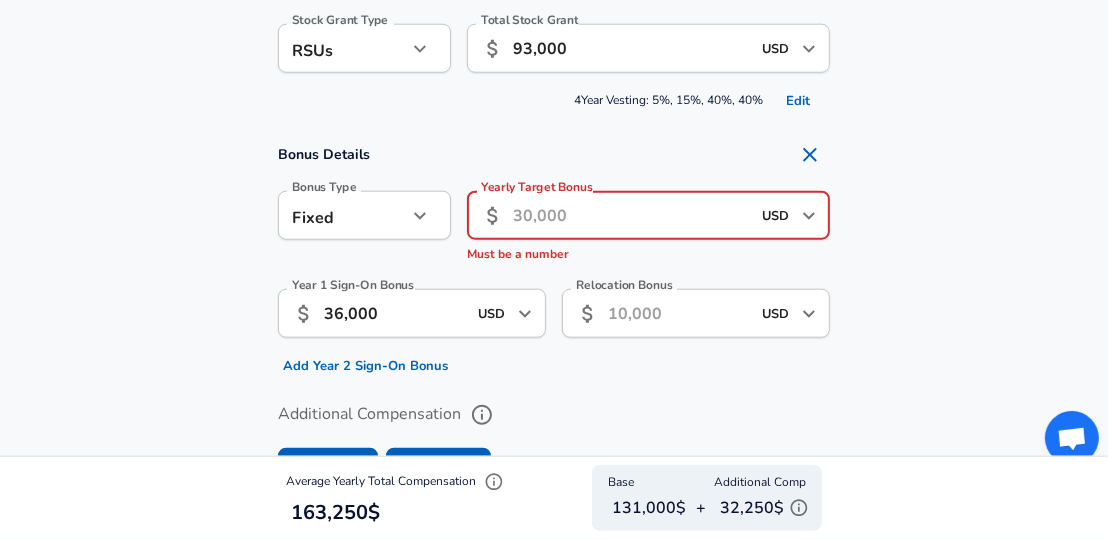 click 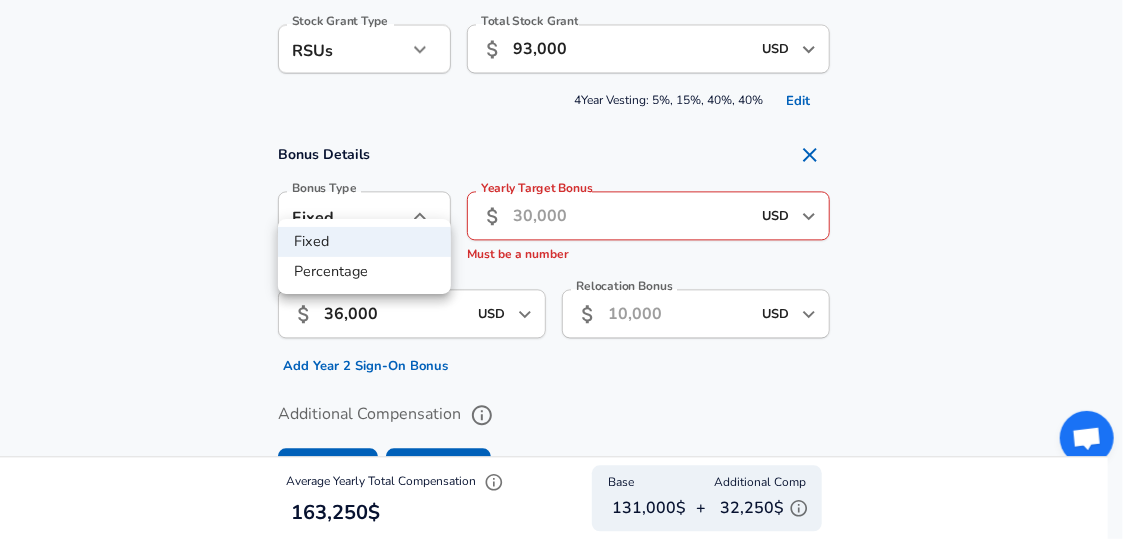 click at bounding box center (561, 269) 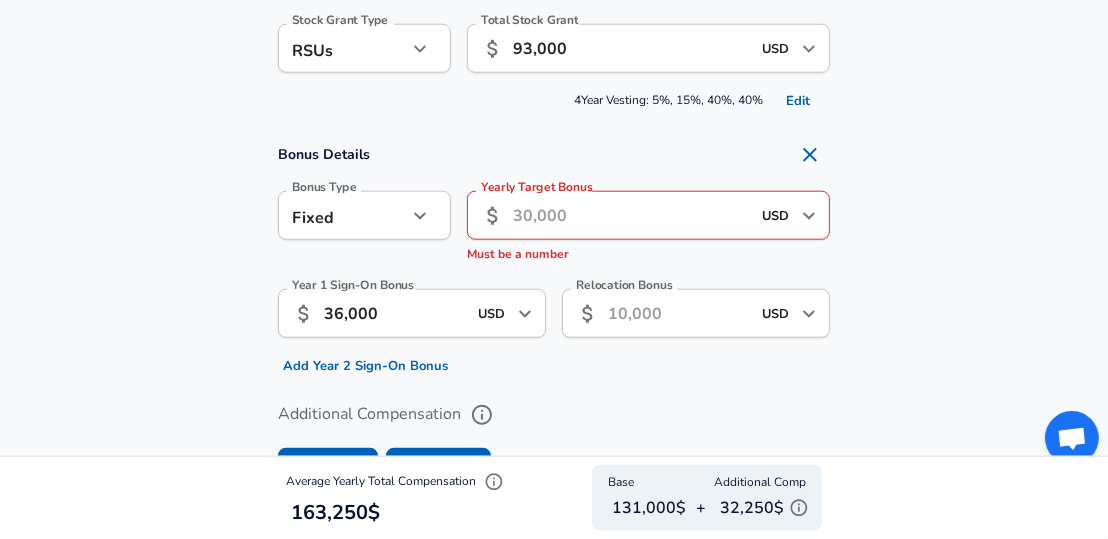 click on "Yearly Target Bonus" at bounding box center [631, 215] 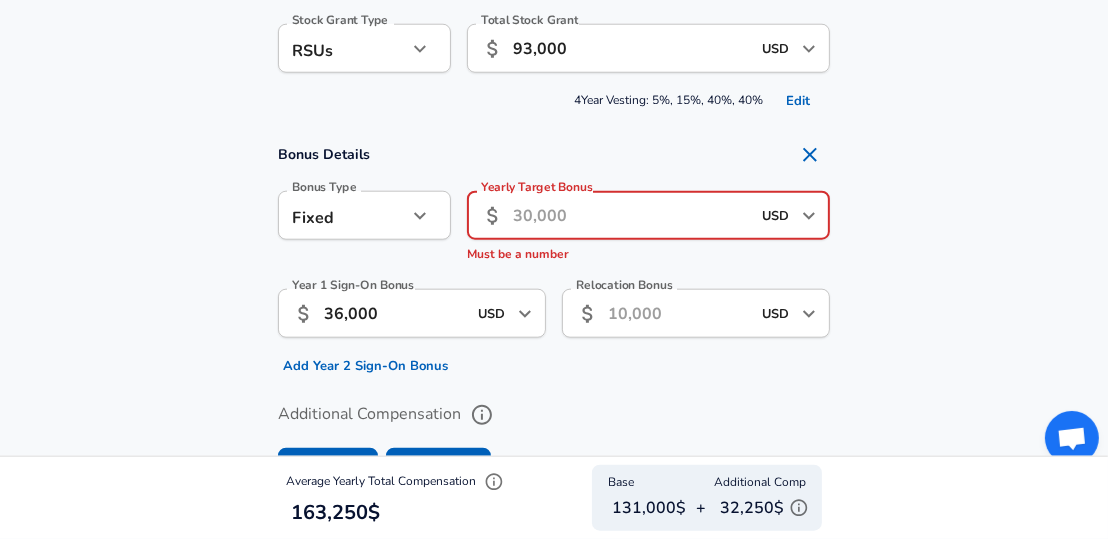 click on "36,000" at bounding box center (395, 313) 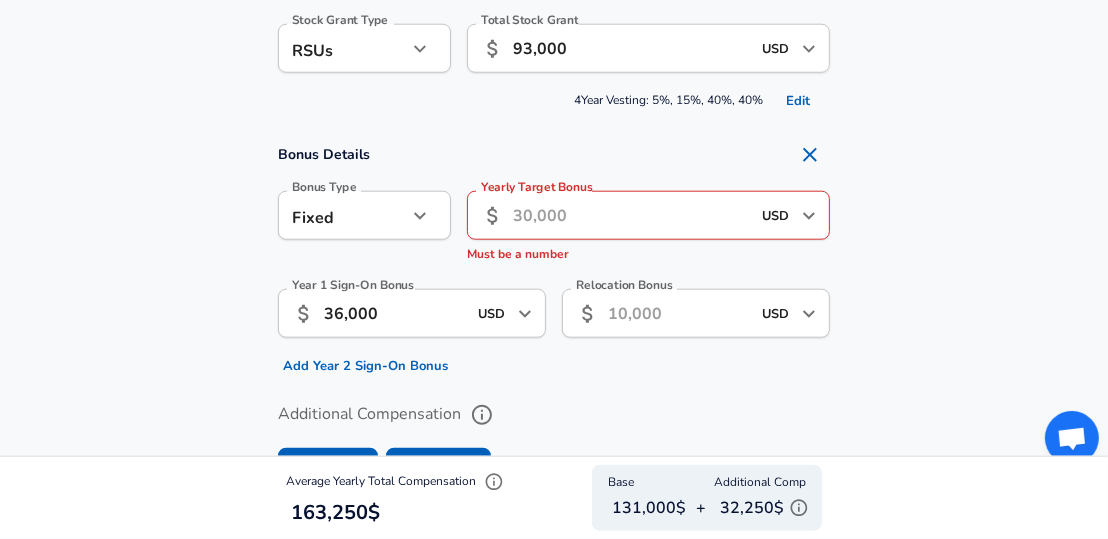 click on "36,000" at bounding box center (395, 313) 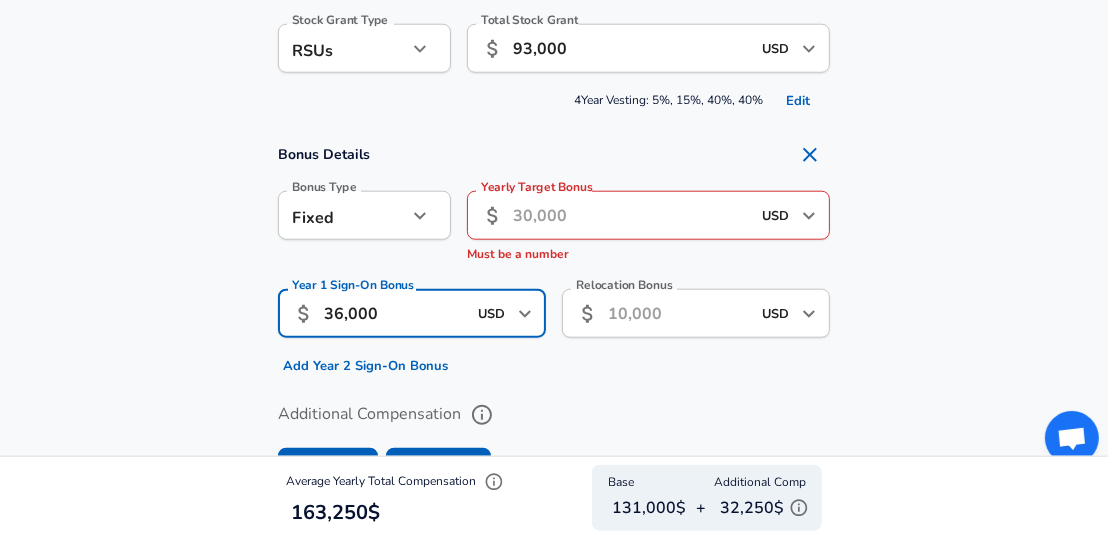click on "36,000" at bounding box center [395, 313] 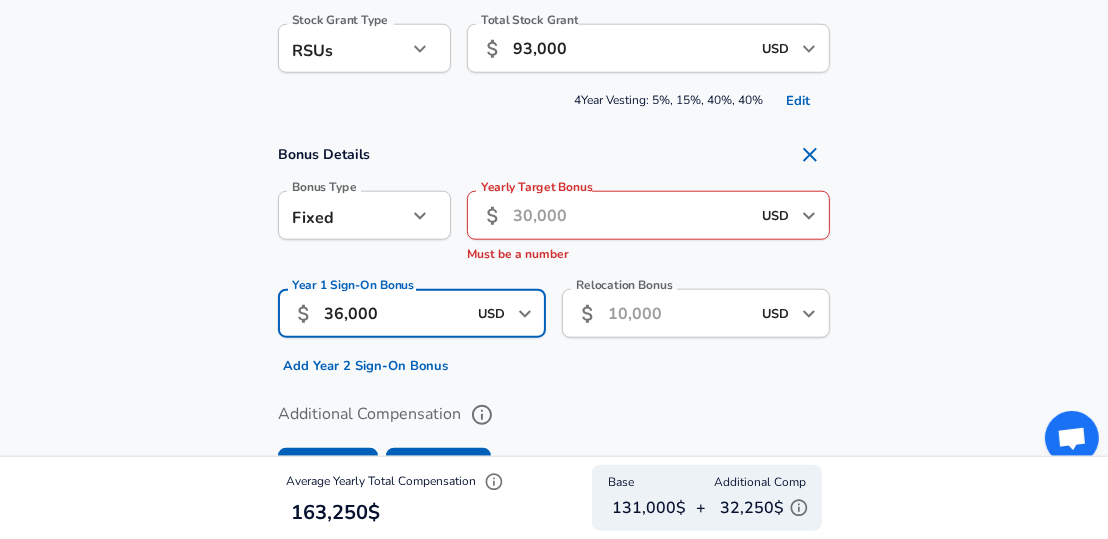 click on "Yearly Target Bonus" at bounding box center [631, 215] 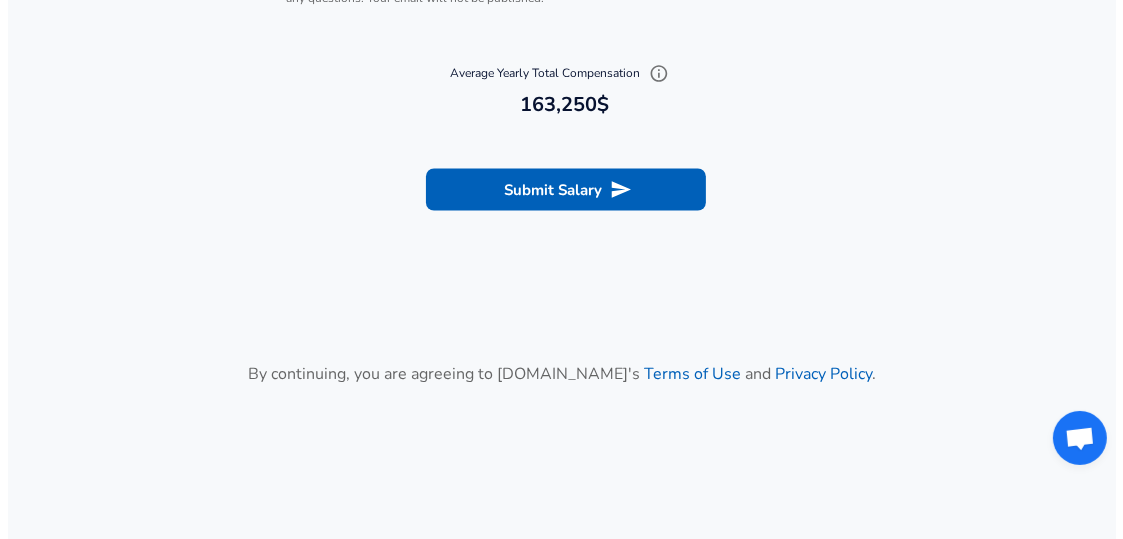 scroll, scrollTop: 2722, scrollLeft: 0, axis: vertical 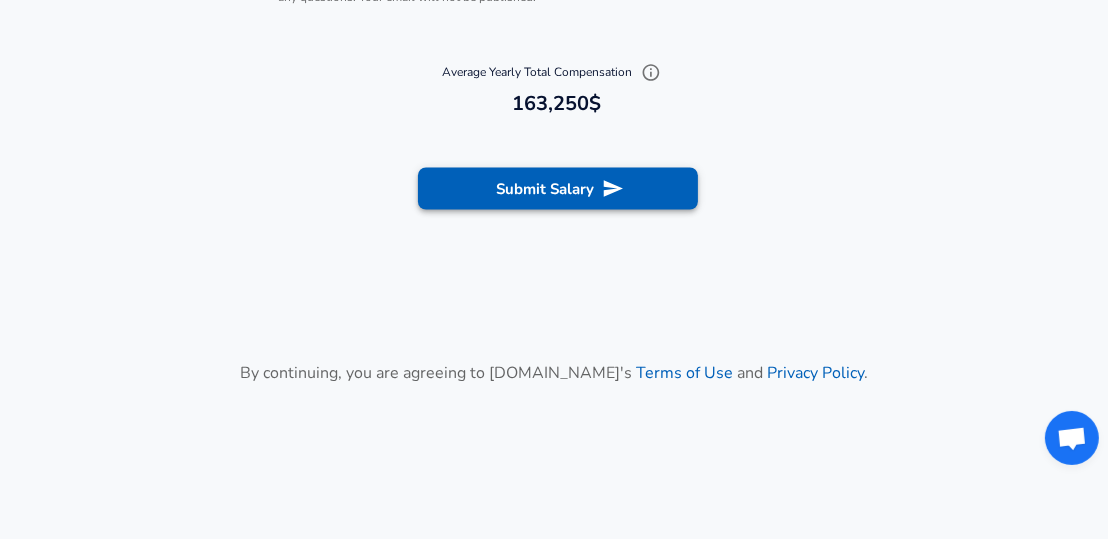 type on "0" 